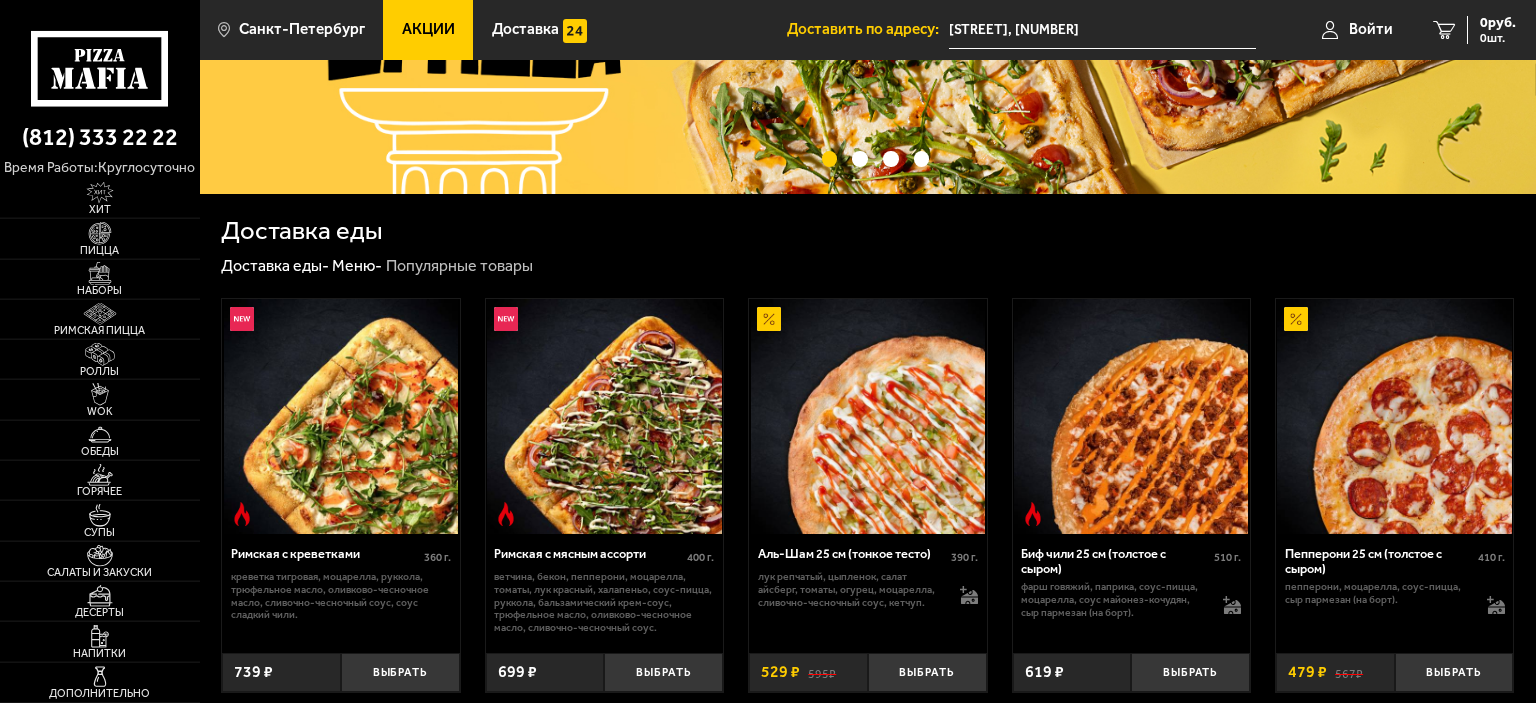 scroll, scrollTop: 320, scrollLeft: 0, axis: vertical 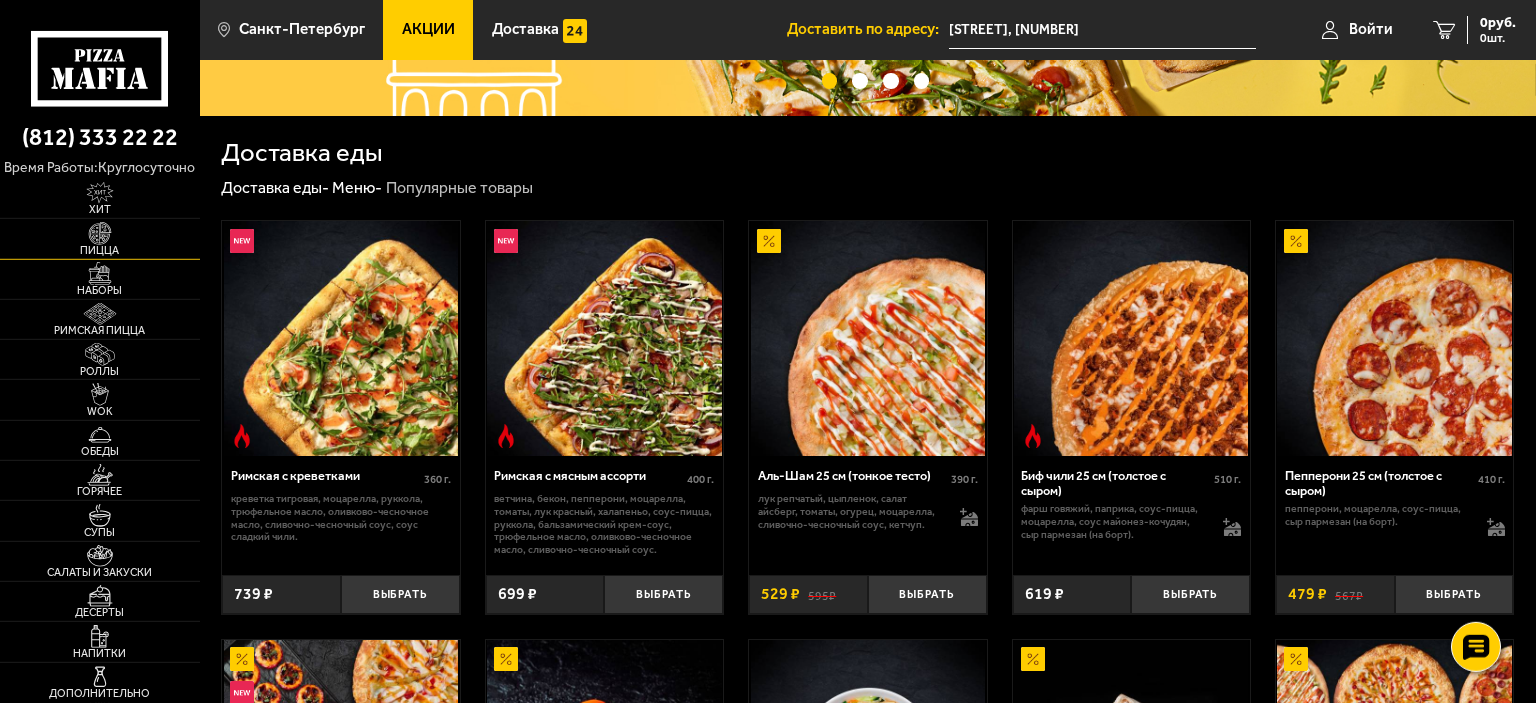 click on "Пицца" at bounding box center [100, 250] 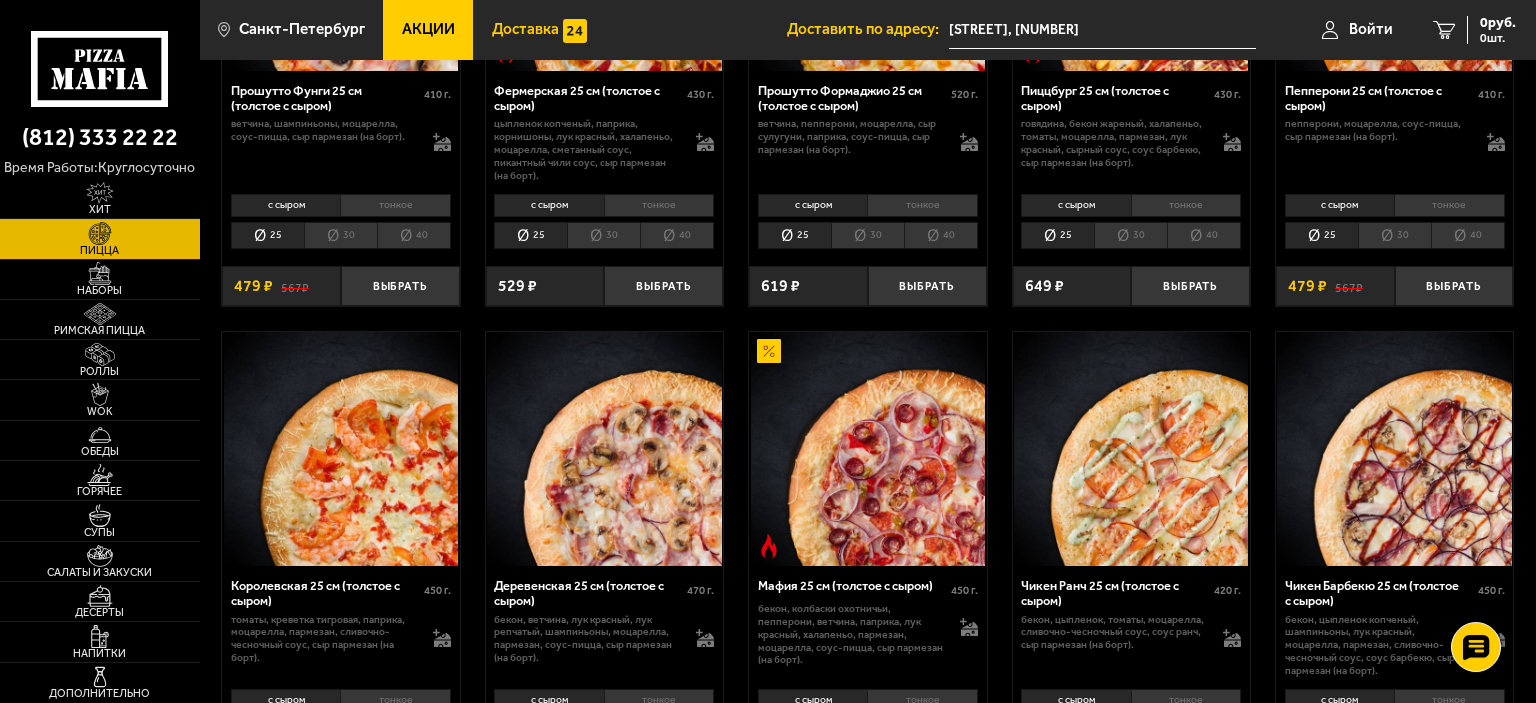 scroll, scrollTop: 1354, scrollLeft: 0, axis: vertical 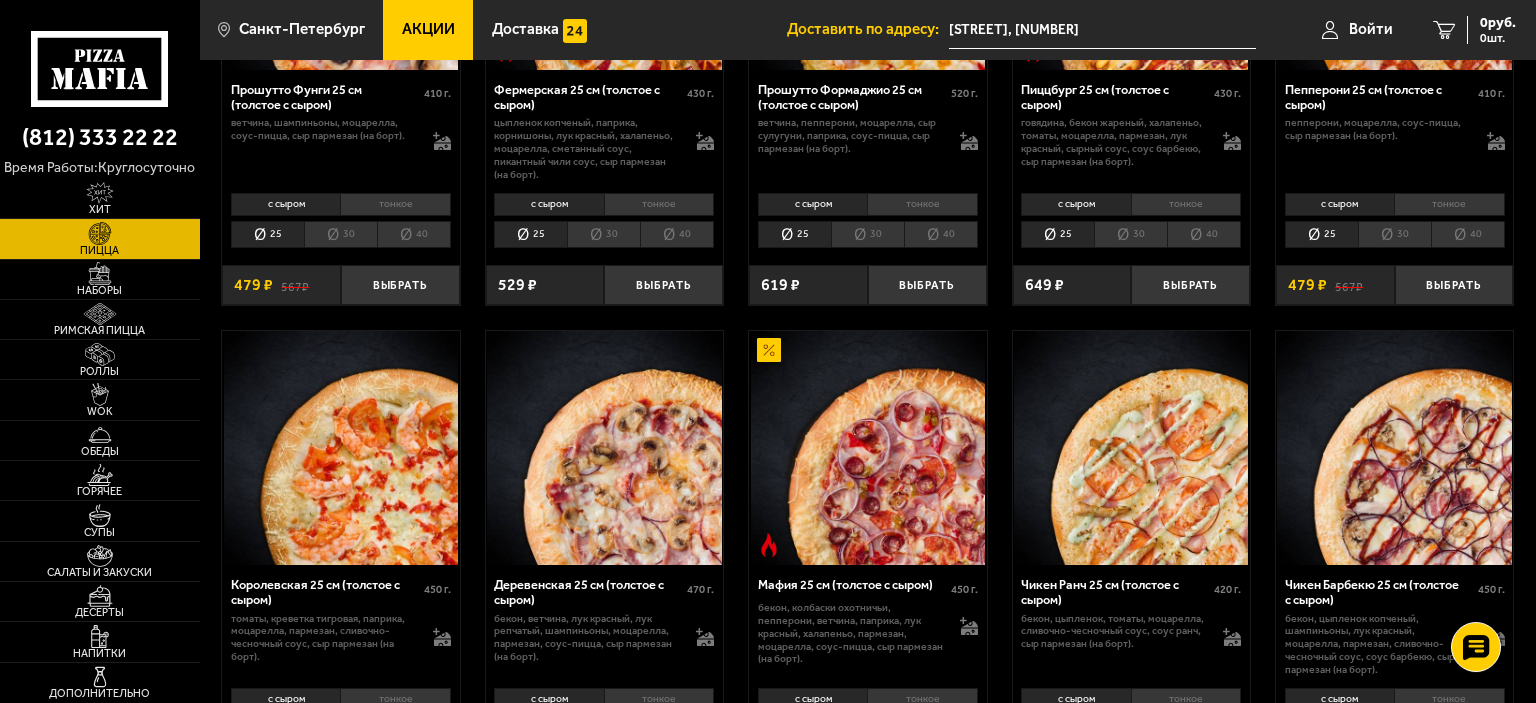 click on "Акции" at bounding box center [428, 30] 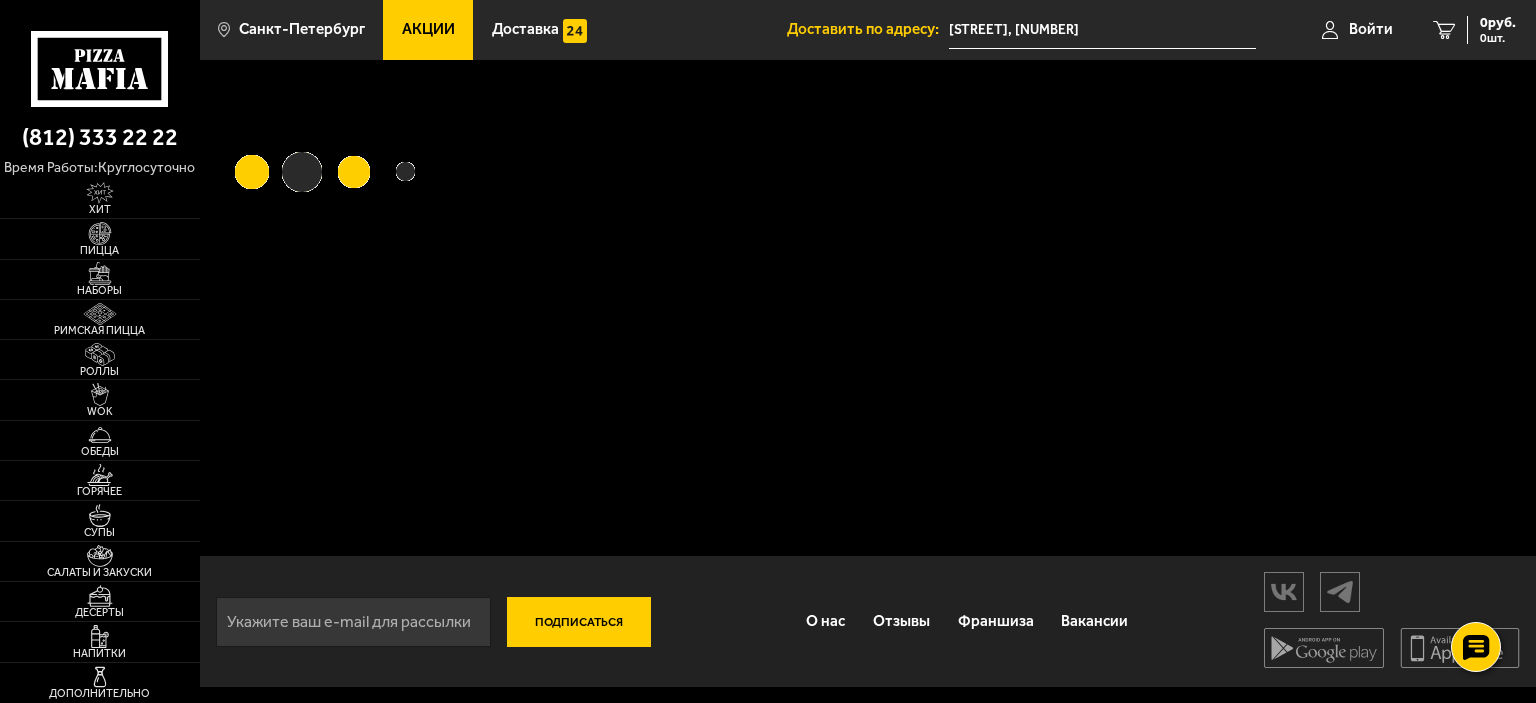 scroll, scrollTop: 20, scrollLeft: 0, axis: vertical 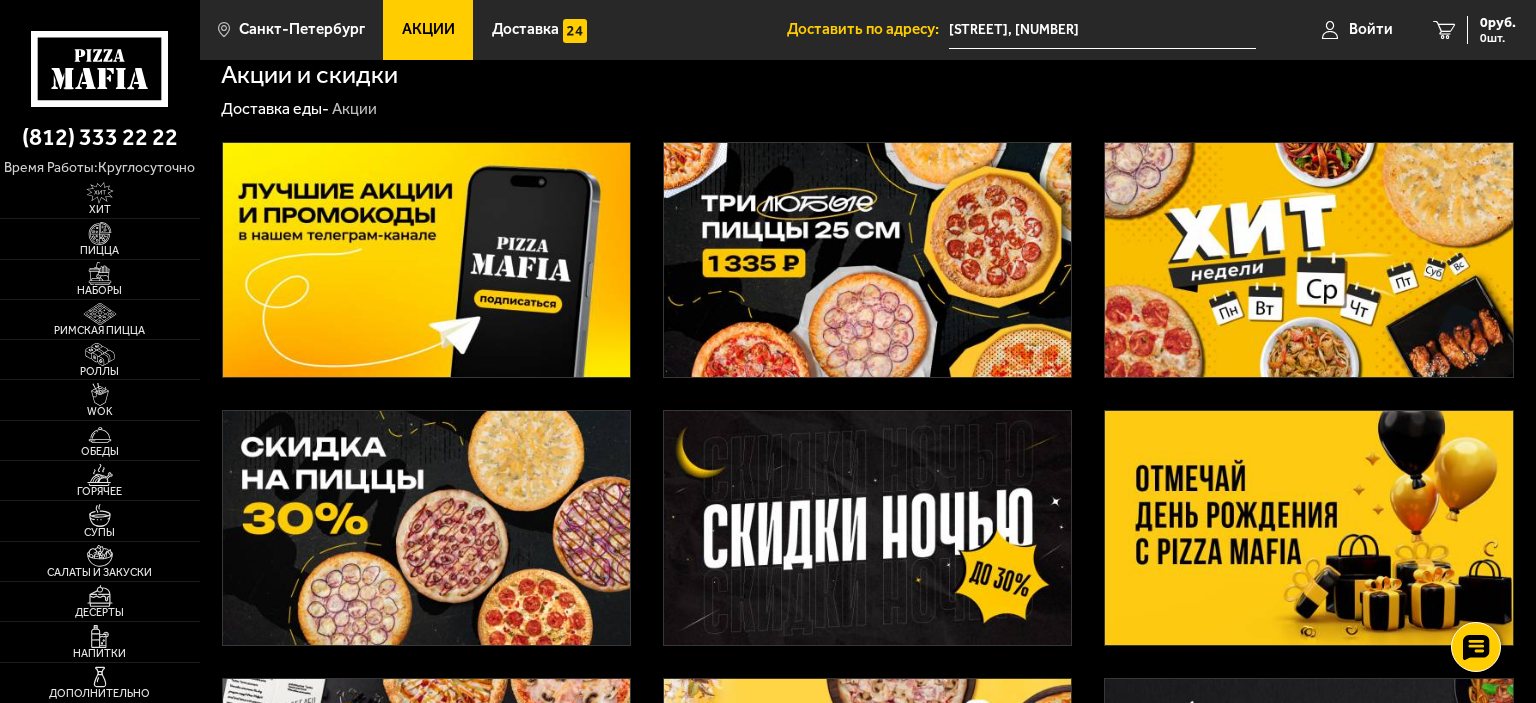 click at bounding box center (426, 528) 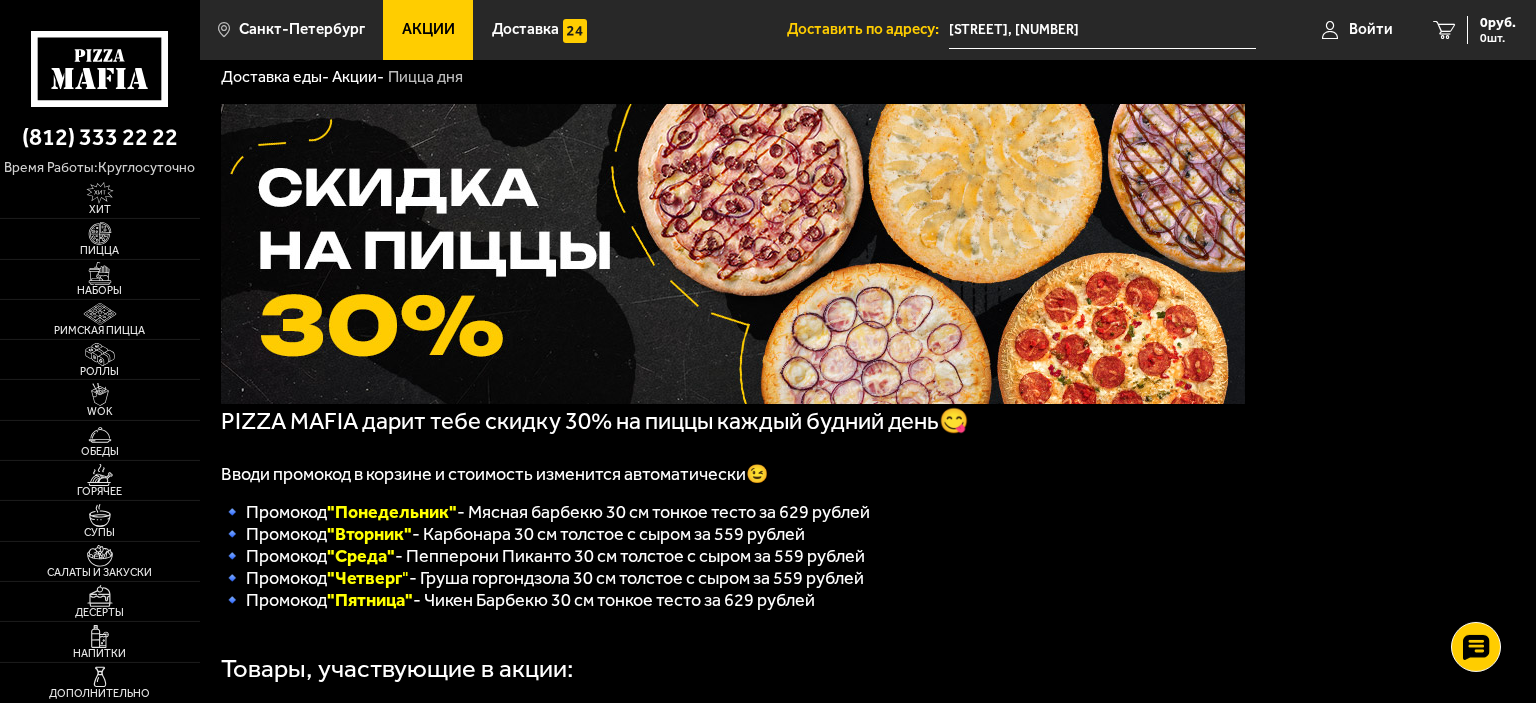 scroll, scrollTop: 55, scrollLeft: 0, axis: vertical 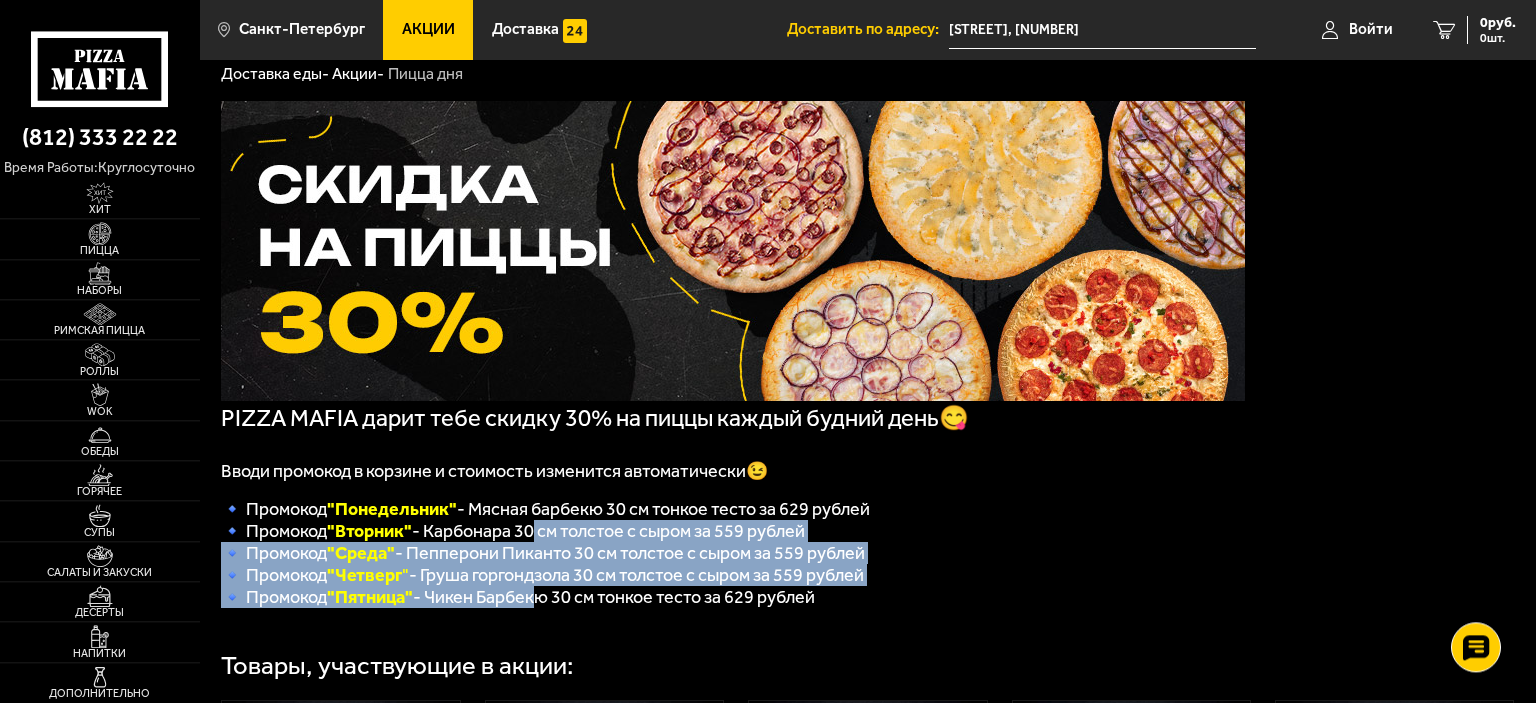 drag, startPoint x: 551, startPoint y: 609, endPoint x: 548, endPoint y: 544, distance: 65.06919 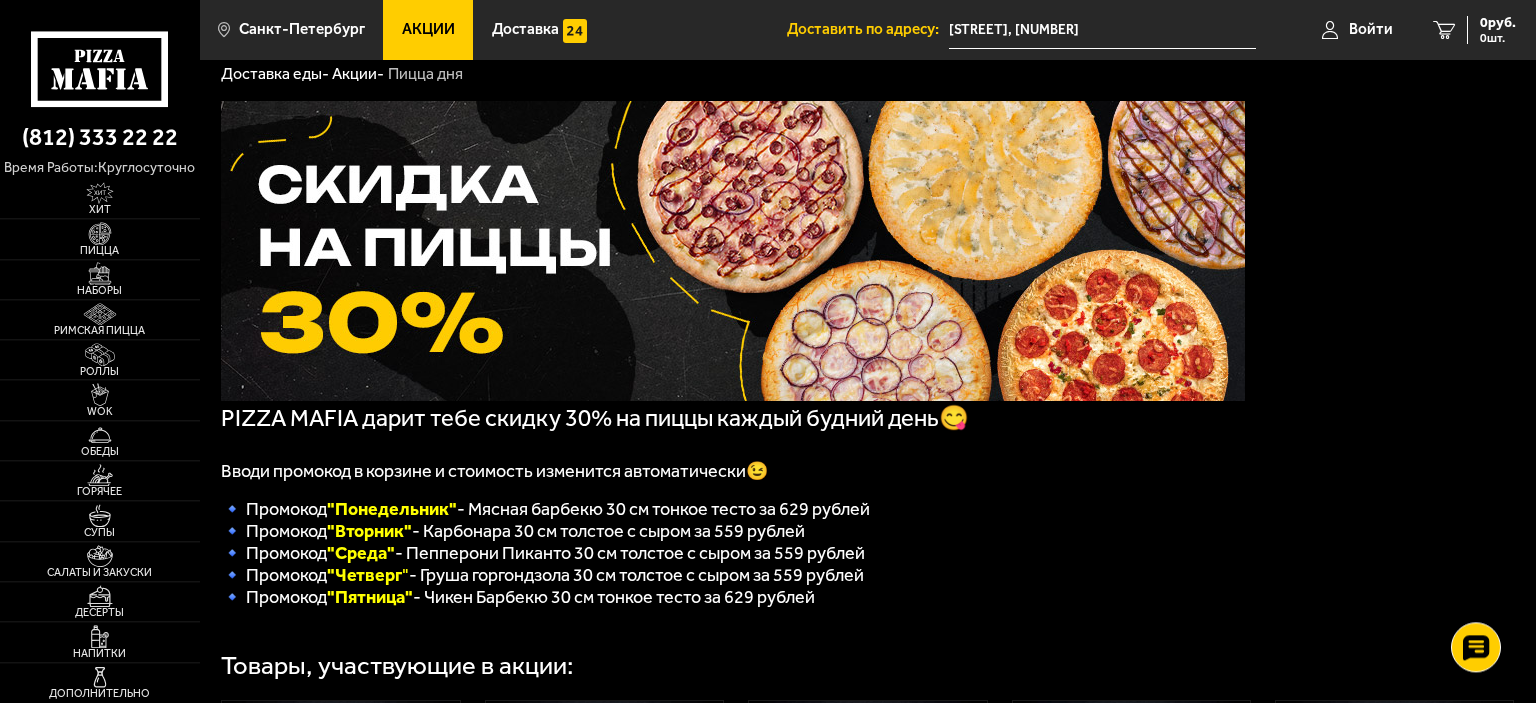 click on "🔹 Промокод  "Вторник"  - Карбонара 30 см толстое с сыром за 559 рублей" at bounding box center [513, 531] 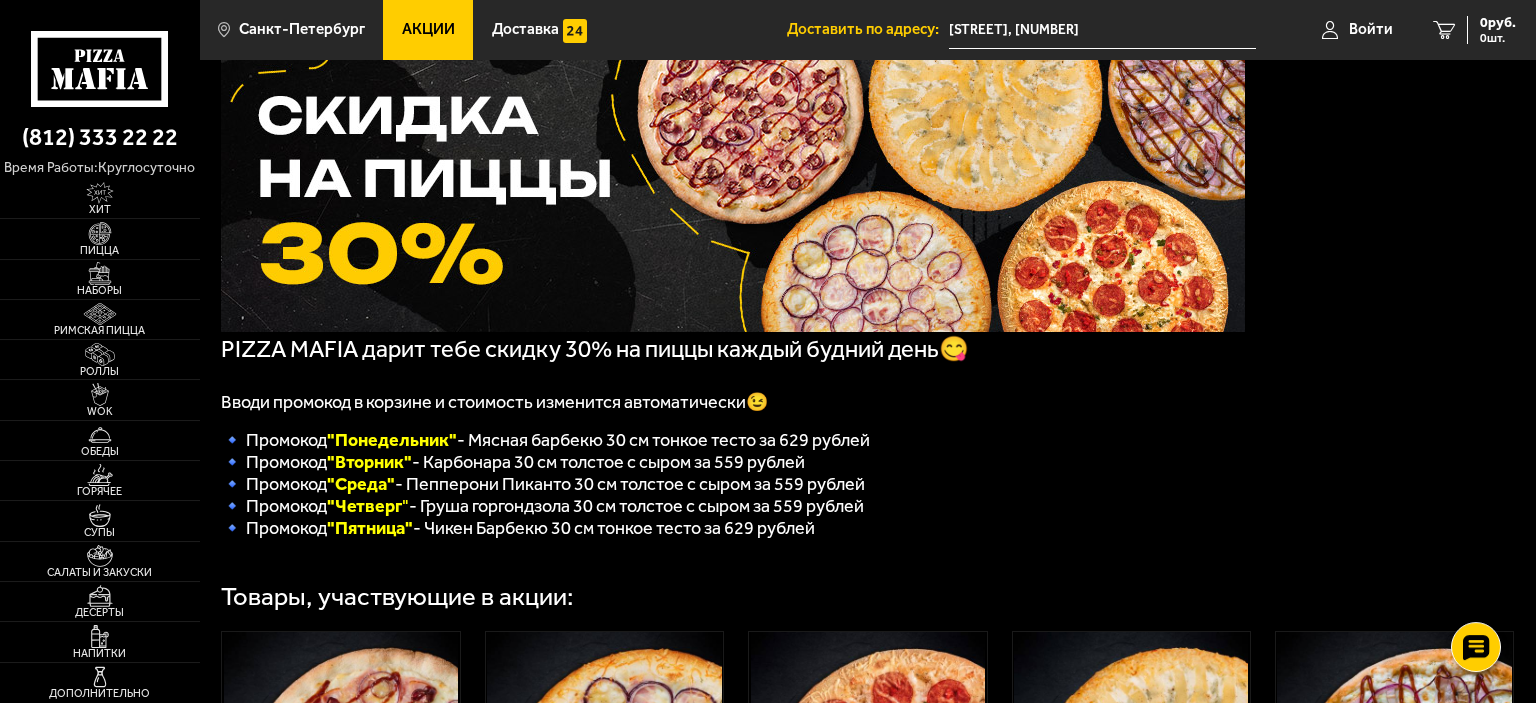 scroll, scrollTop: 0, scrollLeft: 0, axis: both 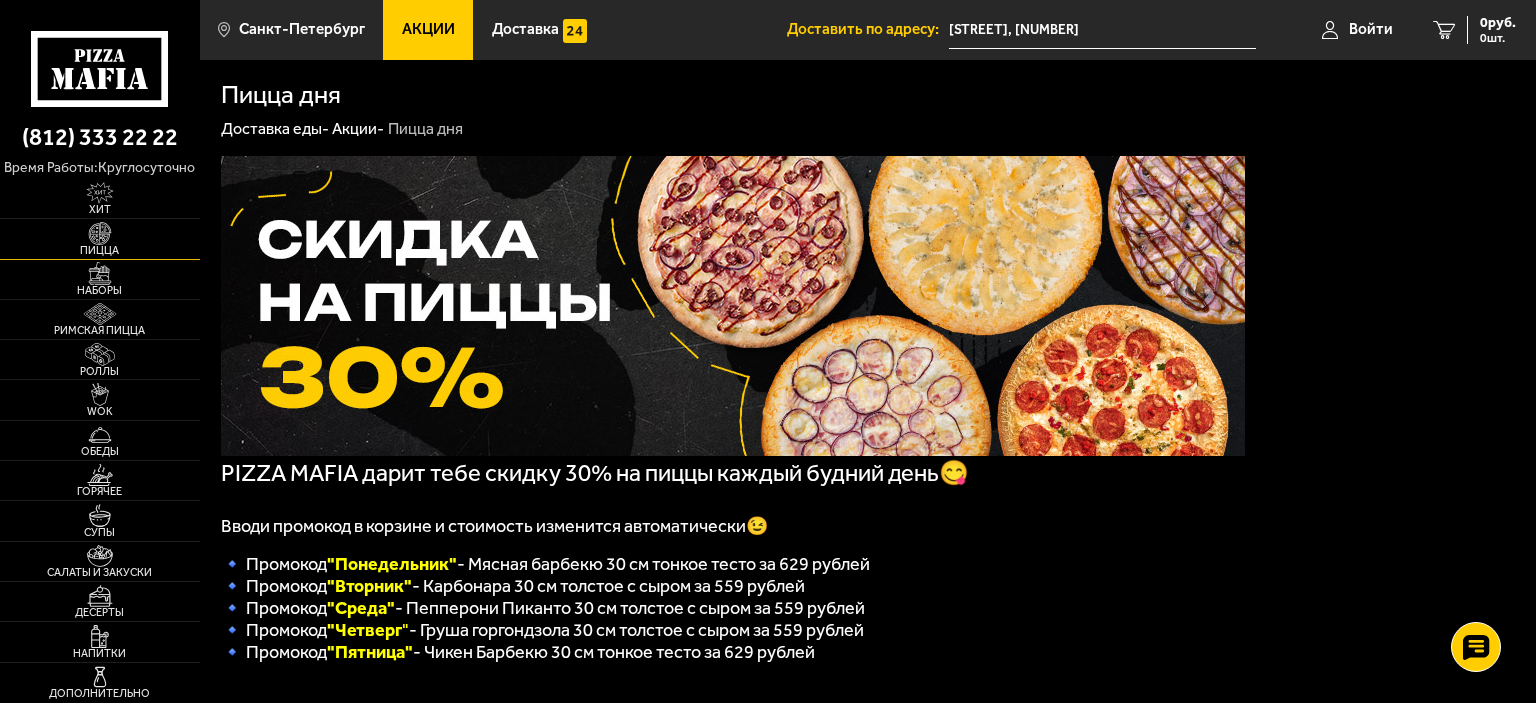 click at bounding box center [99, 233] 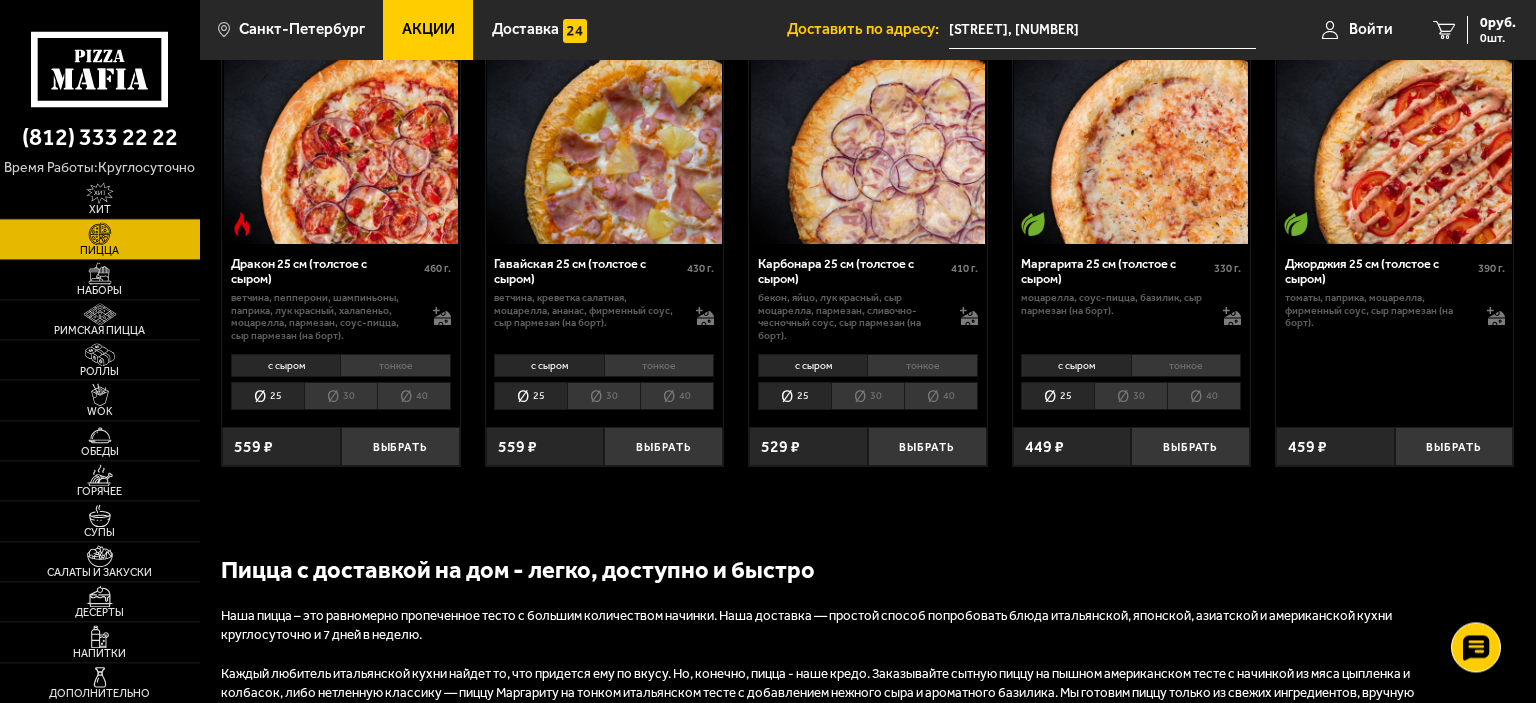 scroll, scrollTop: 2690, scrollLeft: 0, axis: vertical 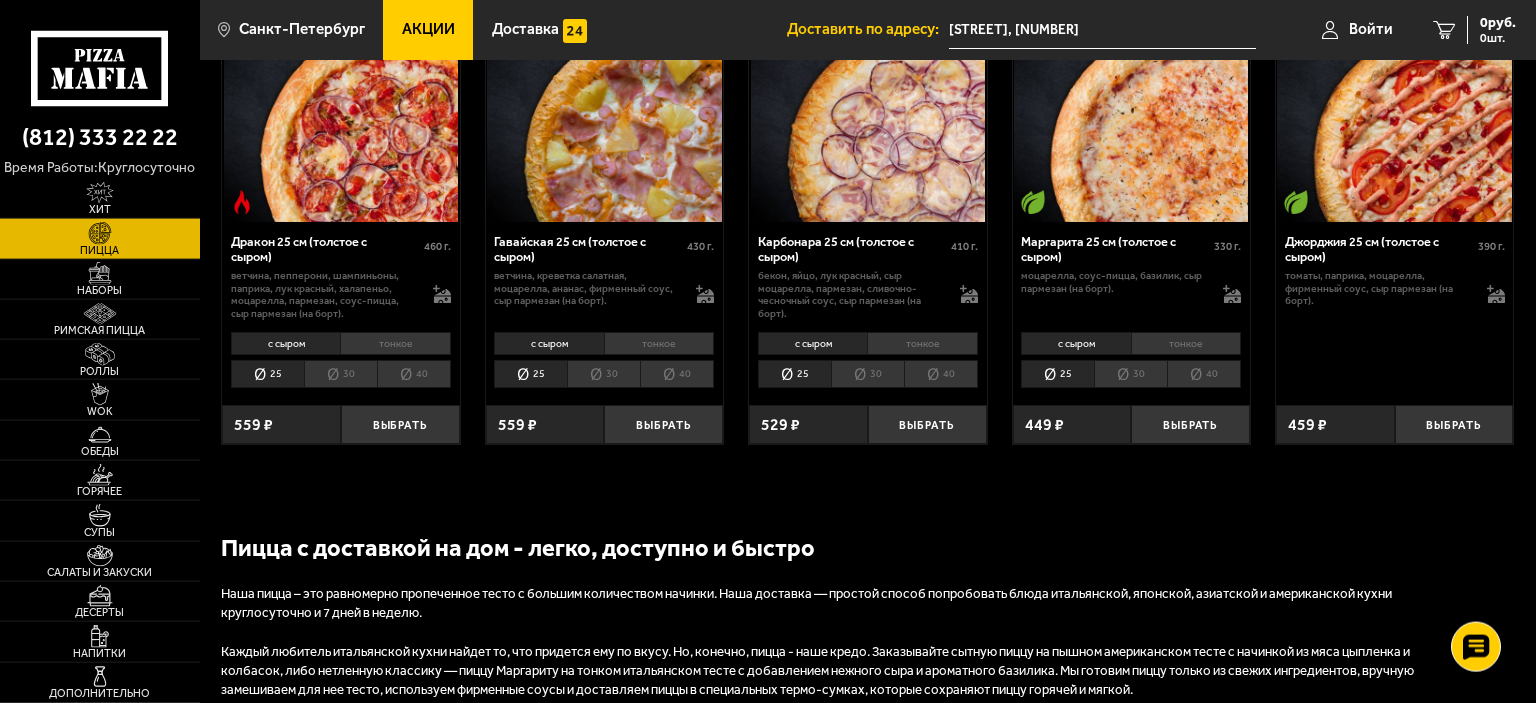 click on "40" at bounding box center (414, 374) 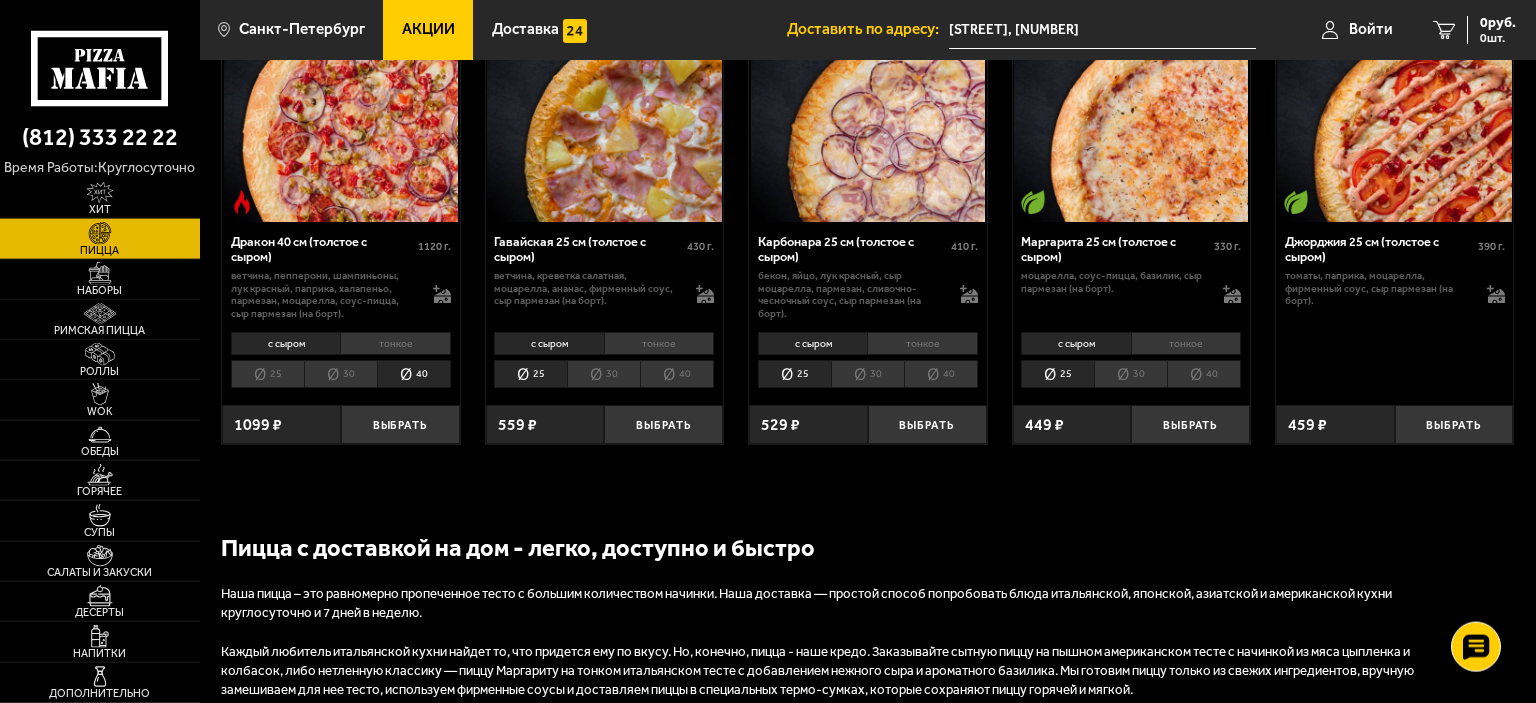 click on "25" at bounding box center (267, 374) 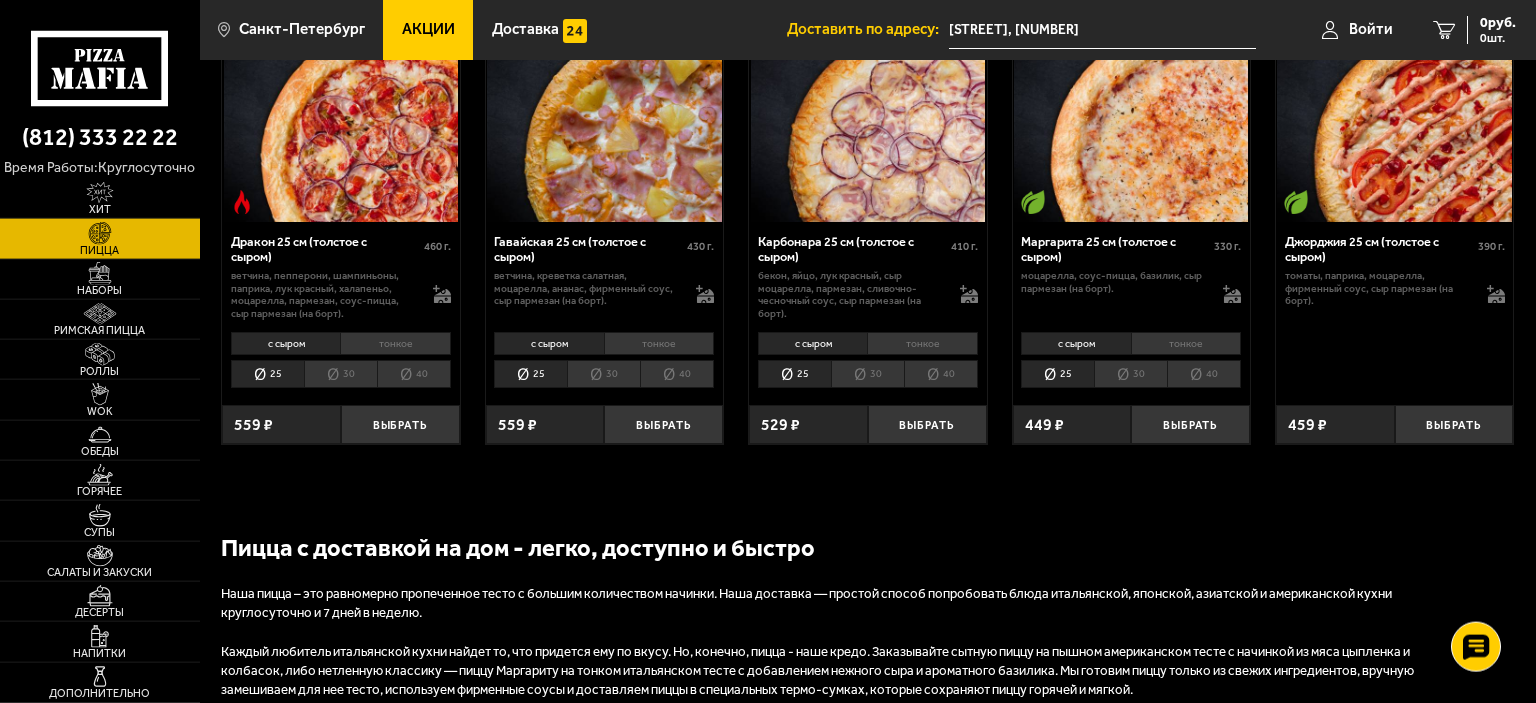 click on "40" at bounding box center [414, 374] 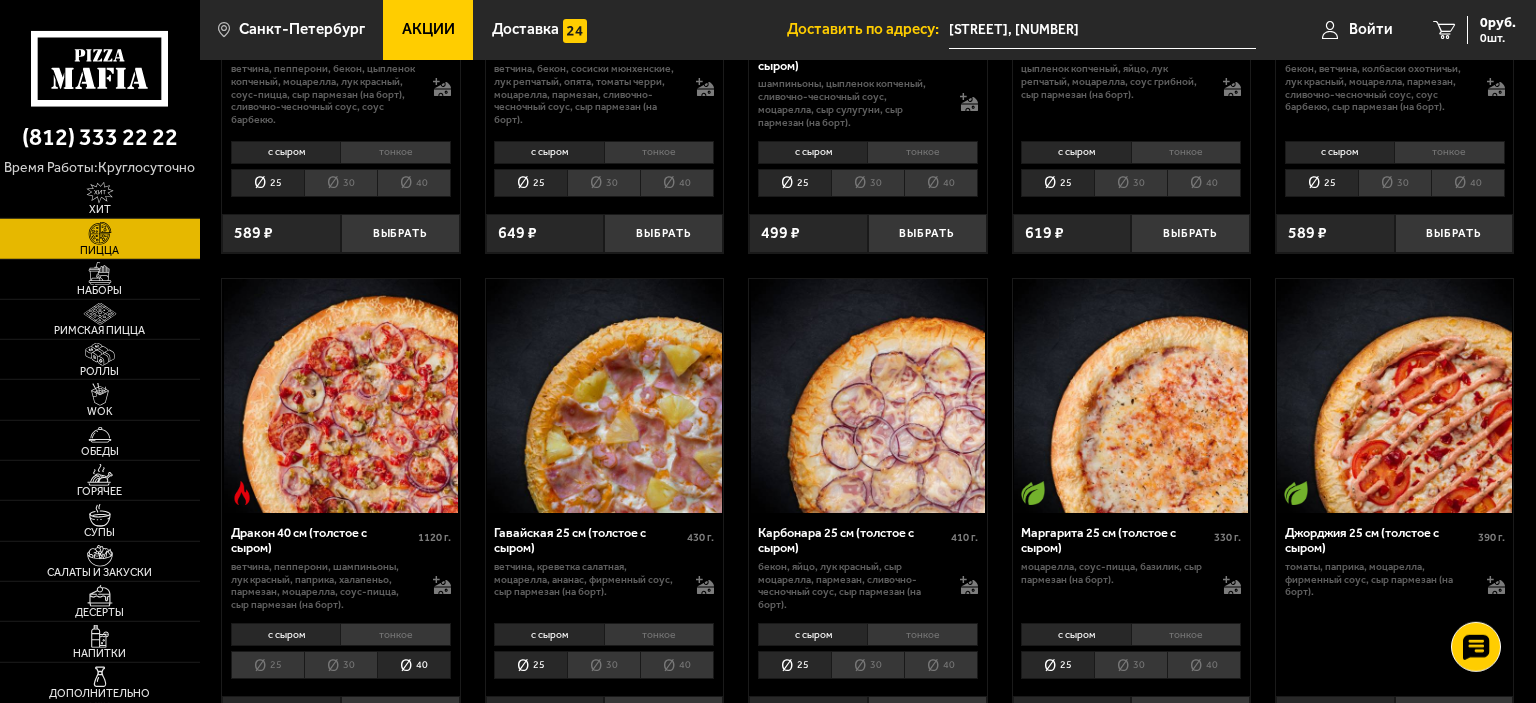 scroll, scrollTop: 2400, scrollLeft: 0, axis: vertical 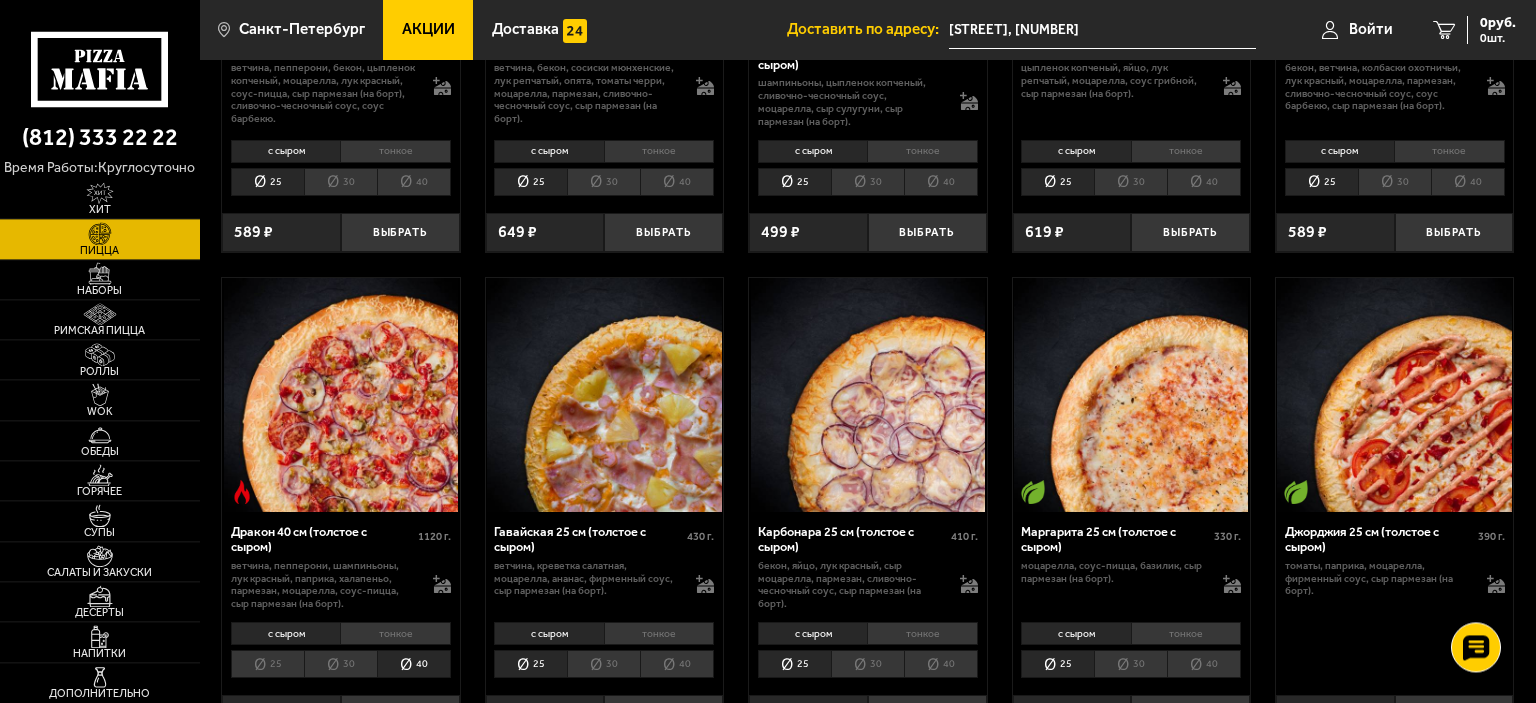 click on "тонкое" at bounding box center (395, 633) 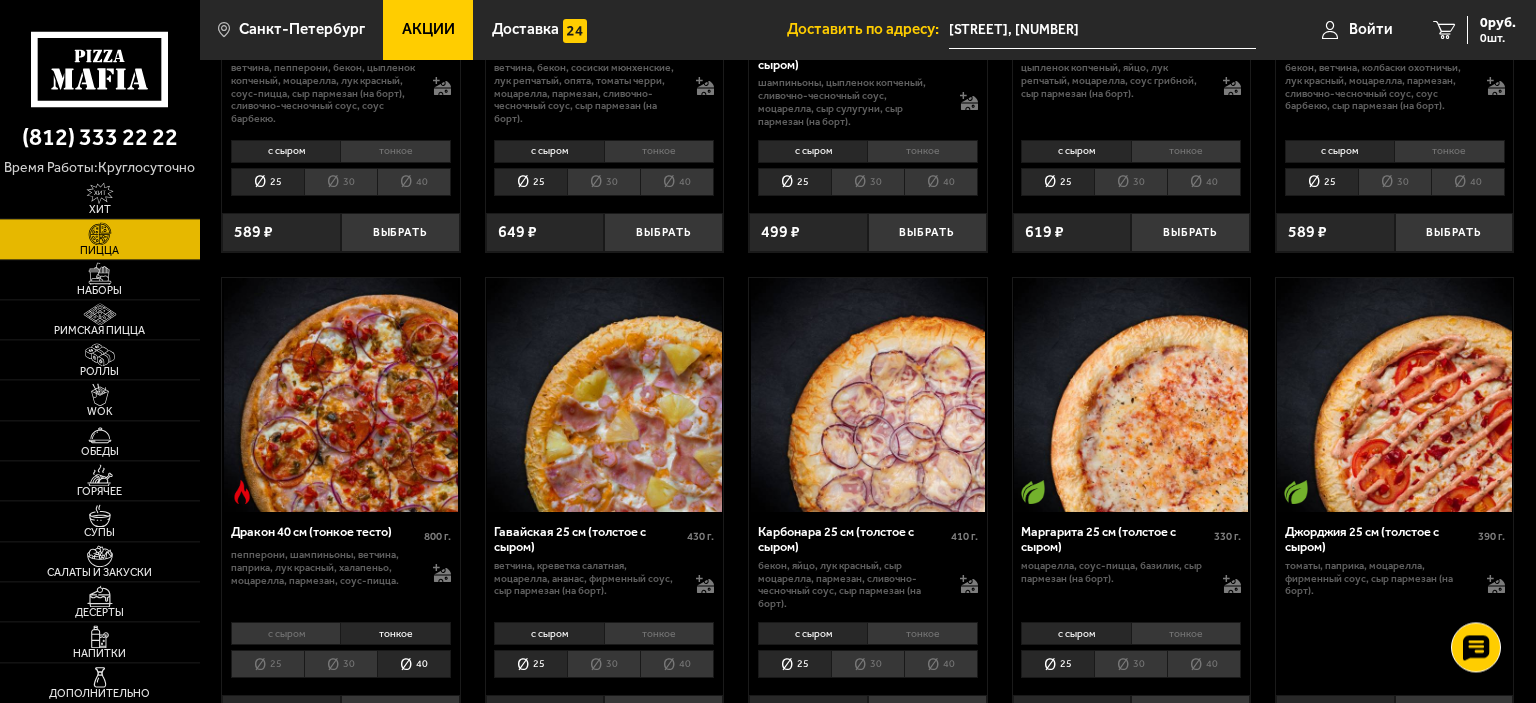 click on "25" at bounding box center (267, 664) 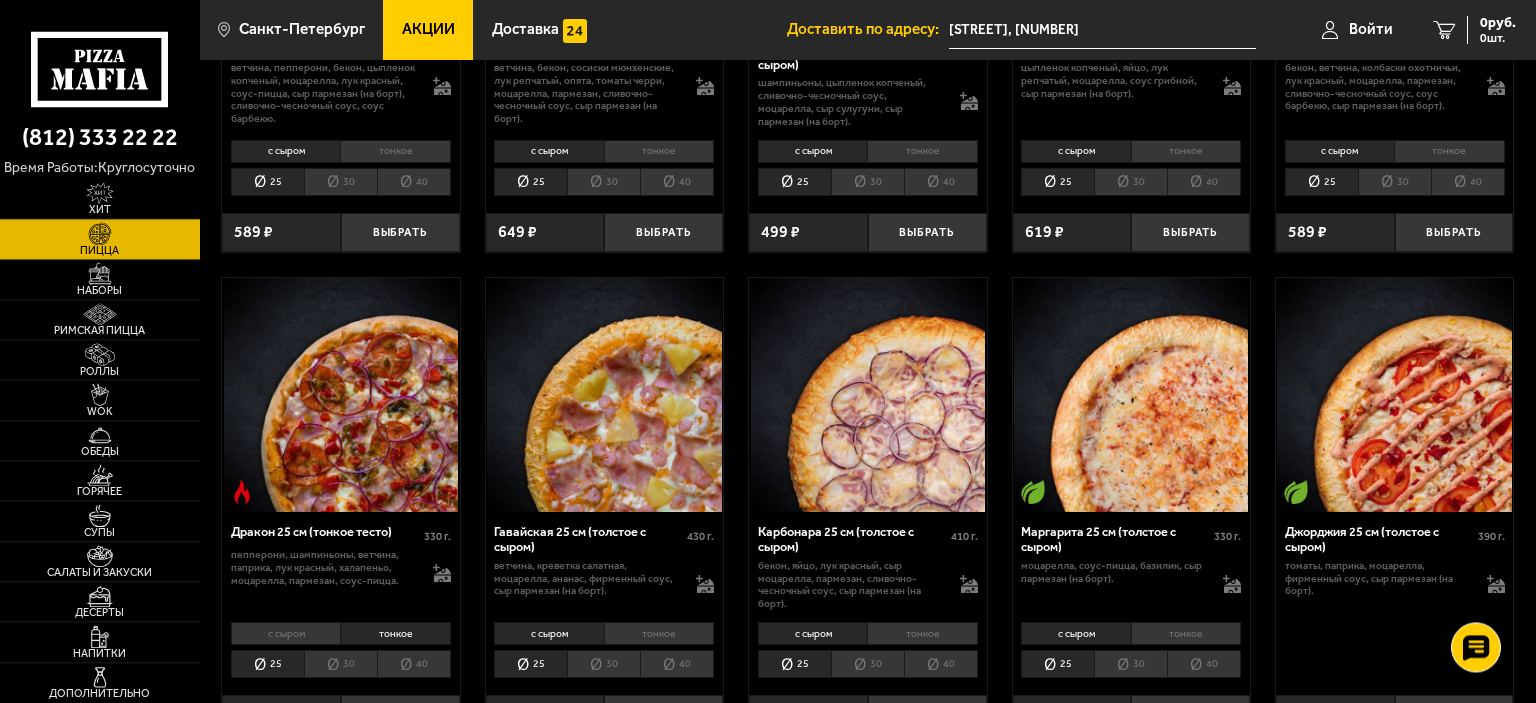 click on "40" at bounding box center [414, 664] 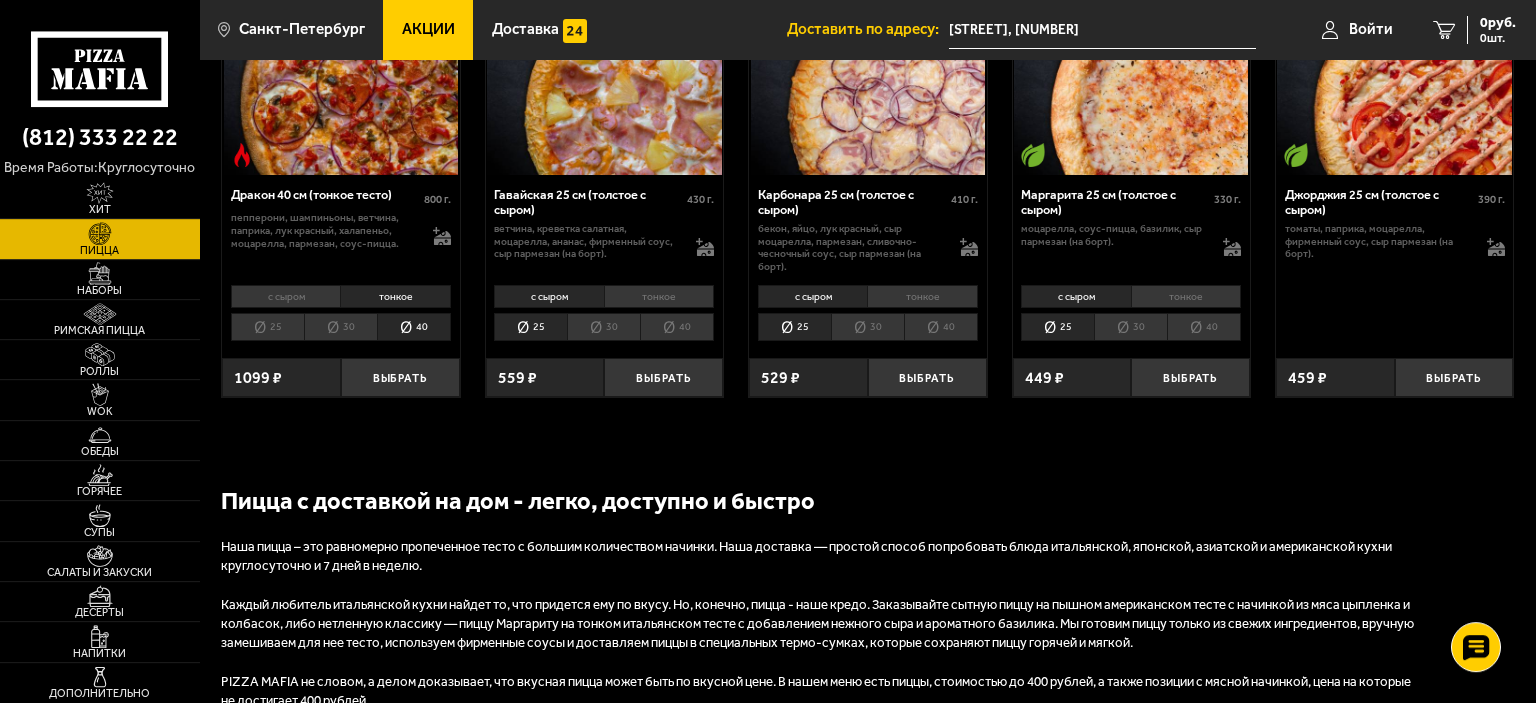 scroll, scrollTop: 2711, scrollLeft: 0, axis: vertical 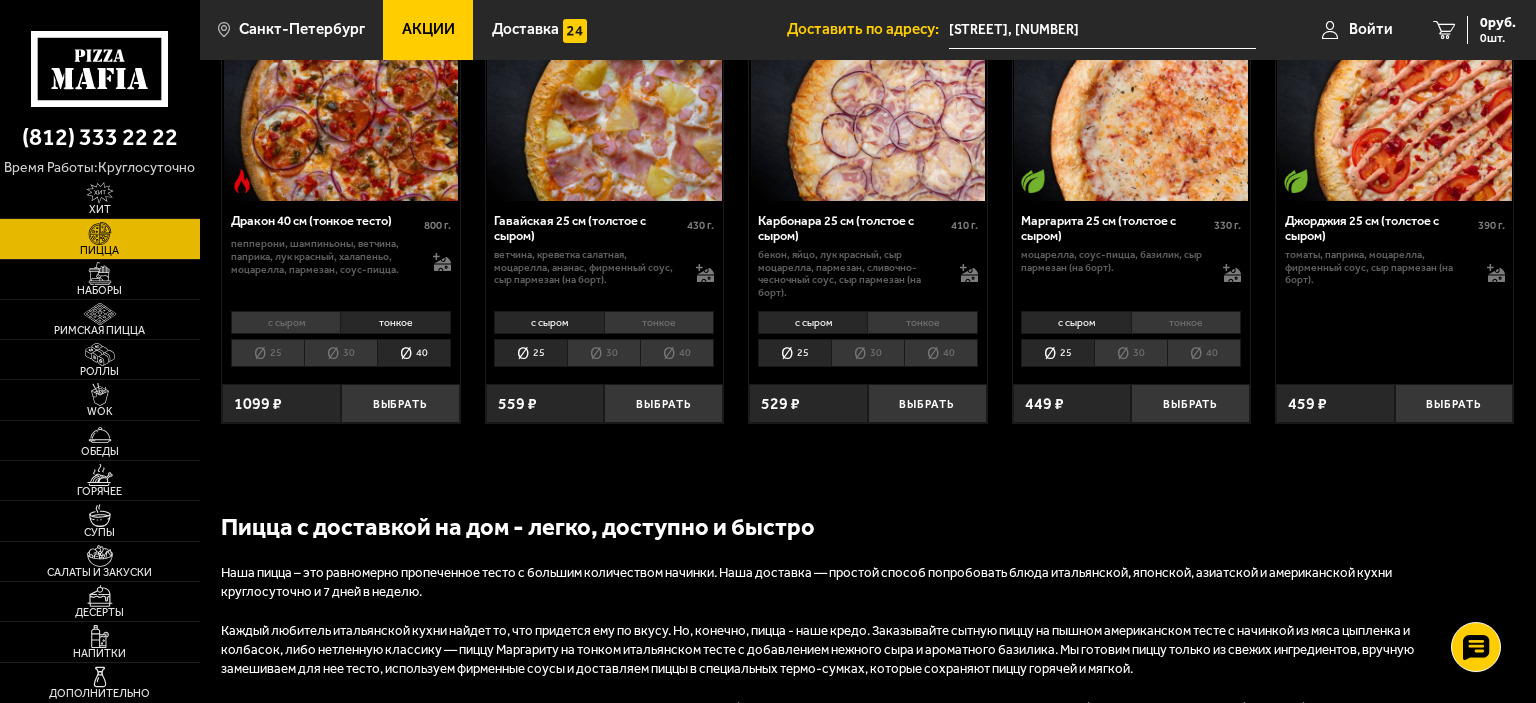 click on "25" at bounding box center [267, 353] 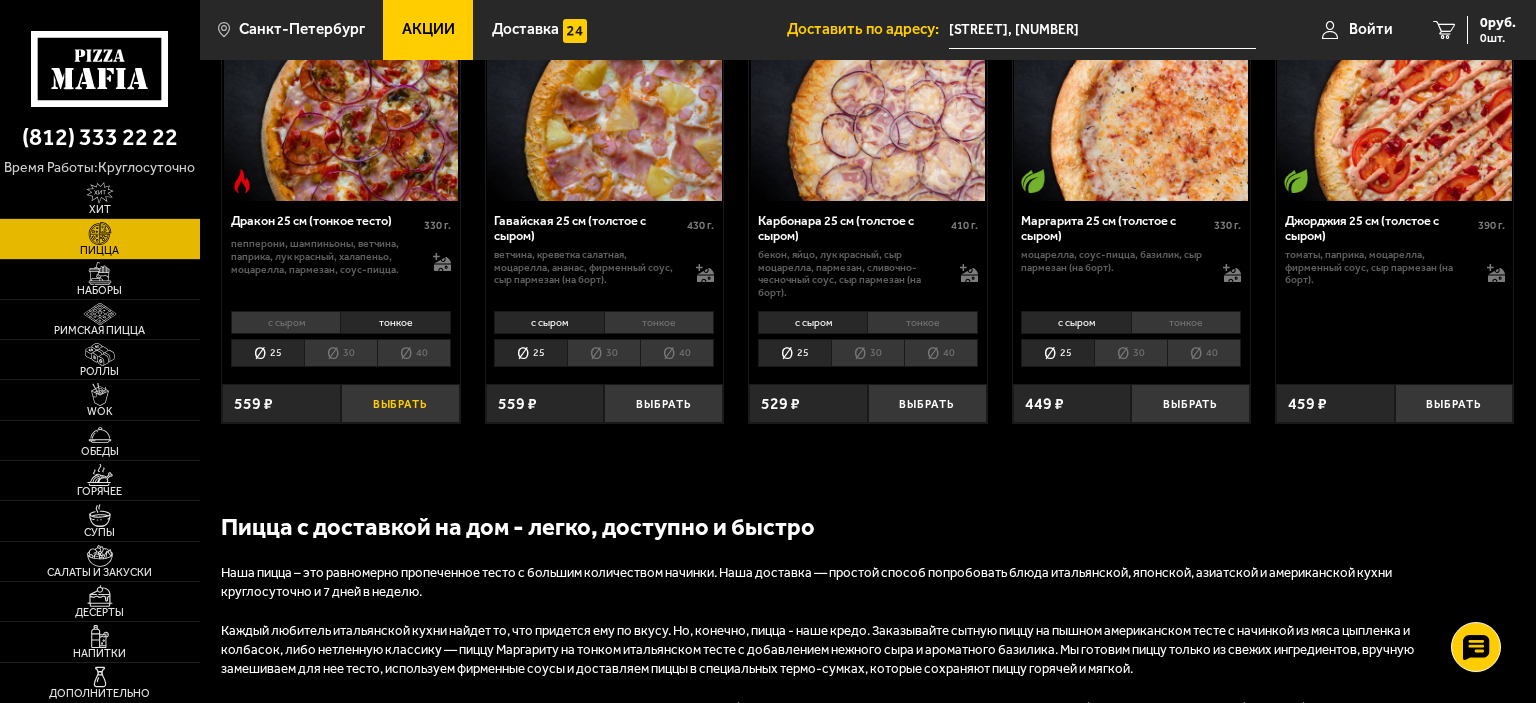 click on "Выбрать" at bounding box center (400, 403) 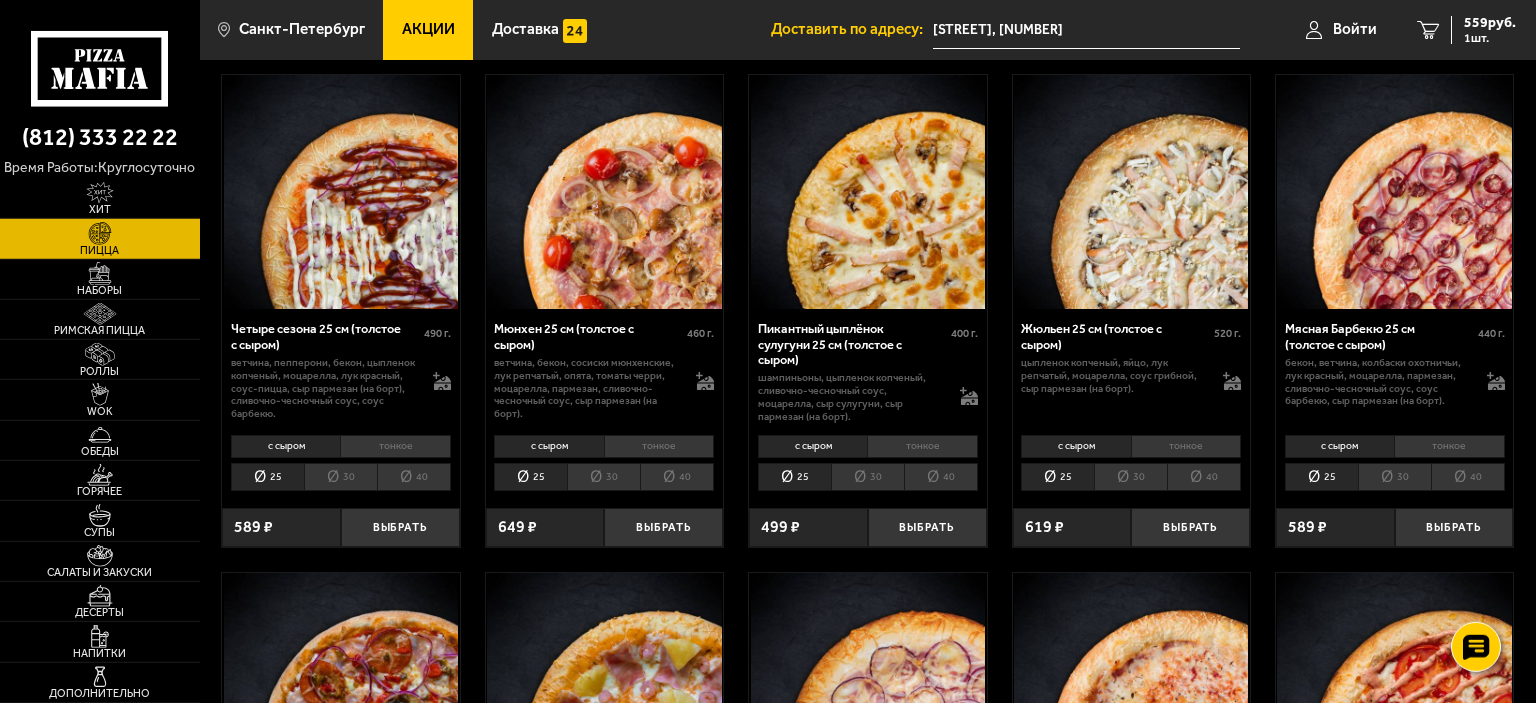 scroll, scrollTop: 2104, scrollLeft: 0, axis: vertical 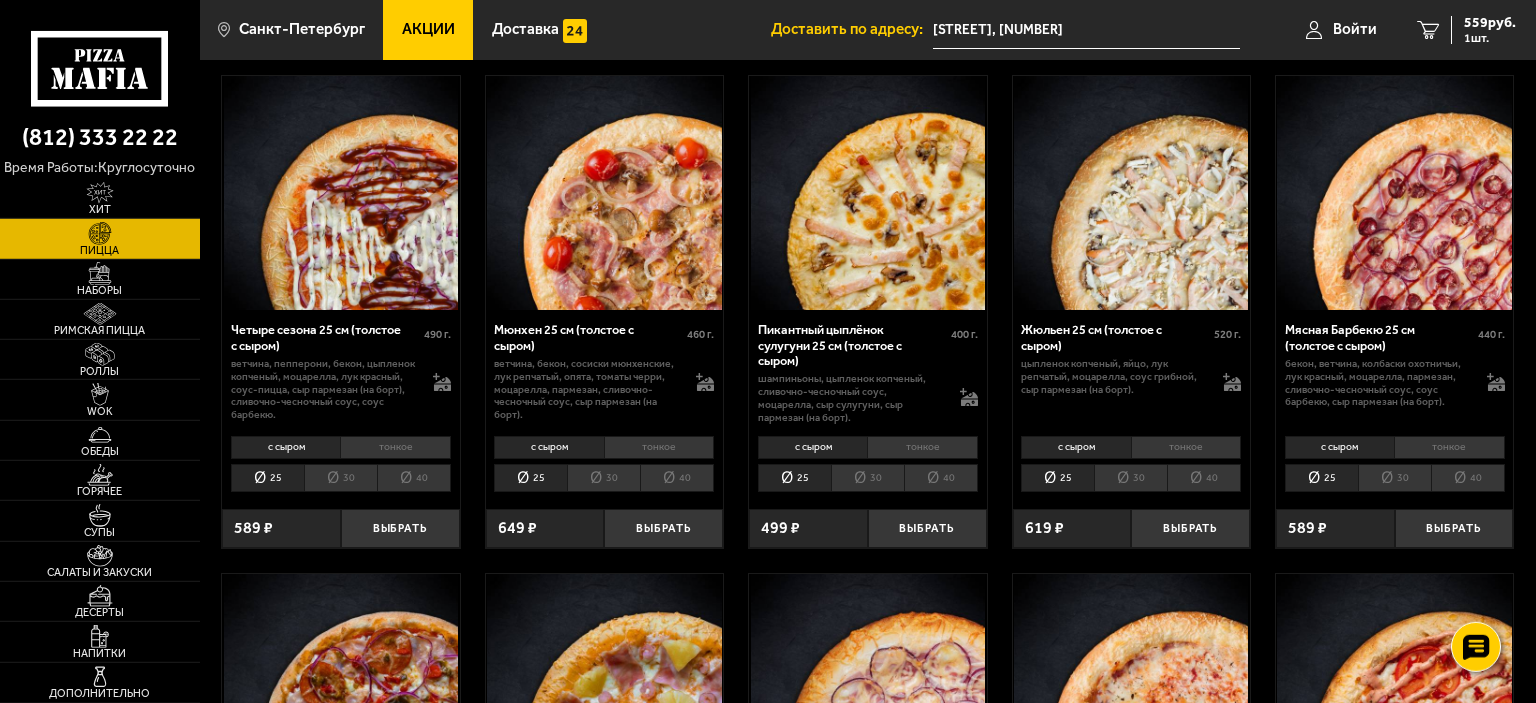 click on "25" at bounding box center (530, 478) 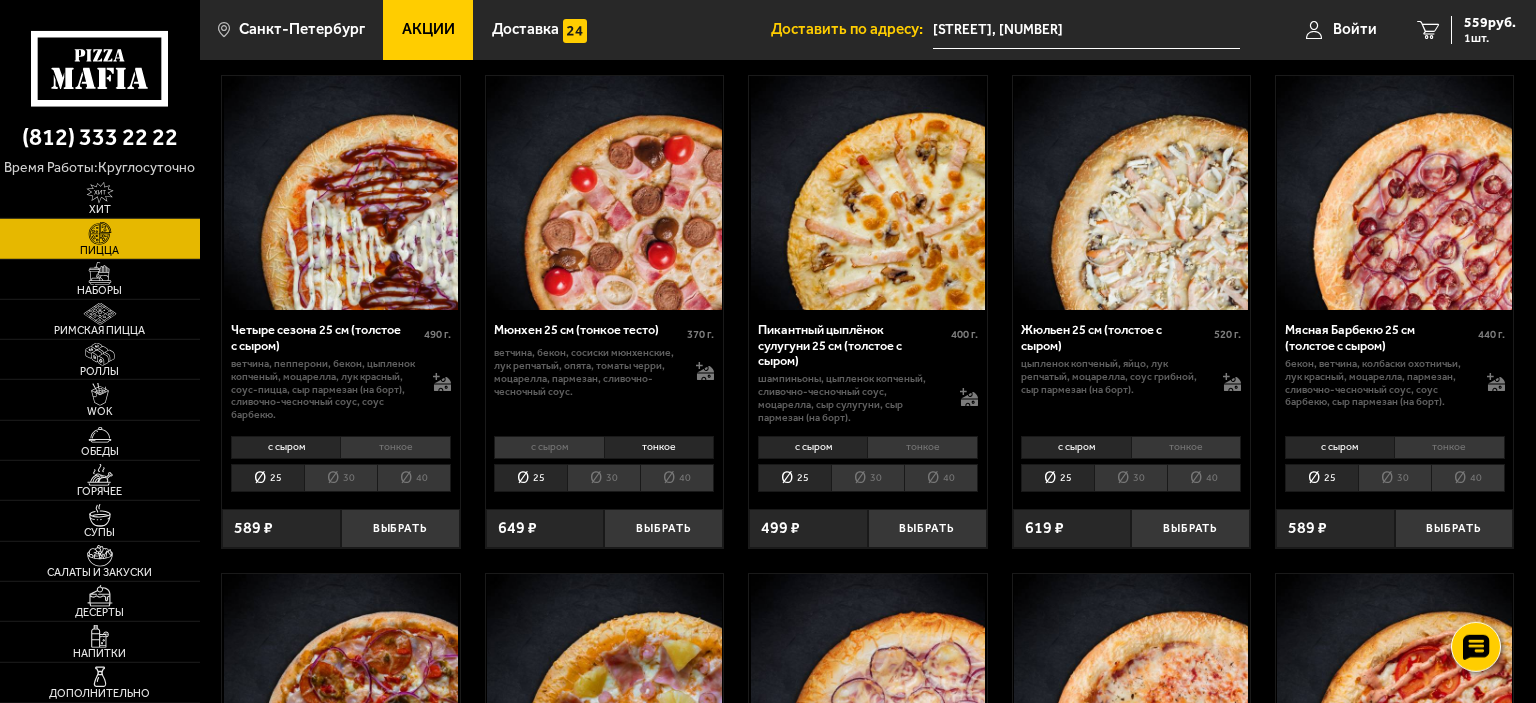click on "25" at bounding box center (530, 478) 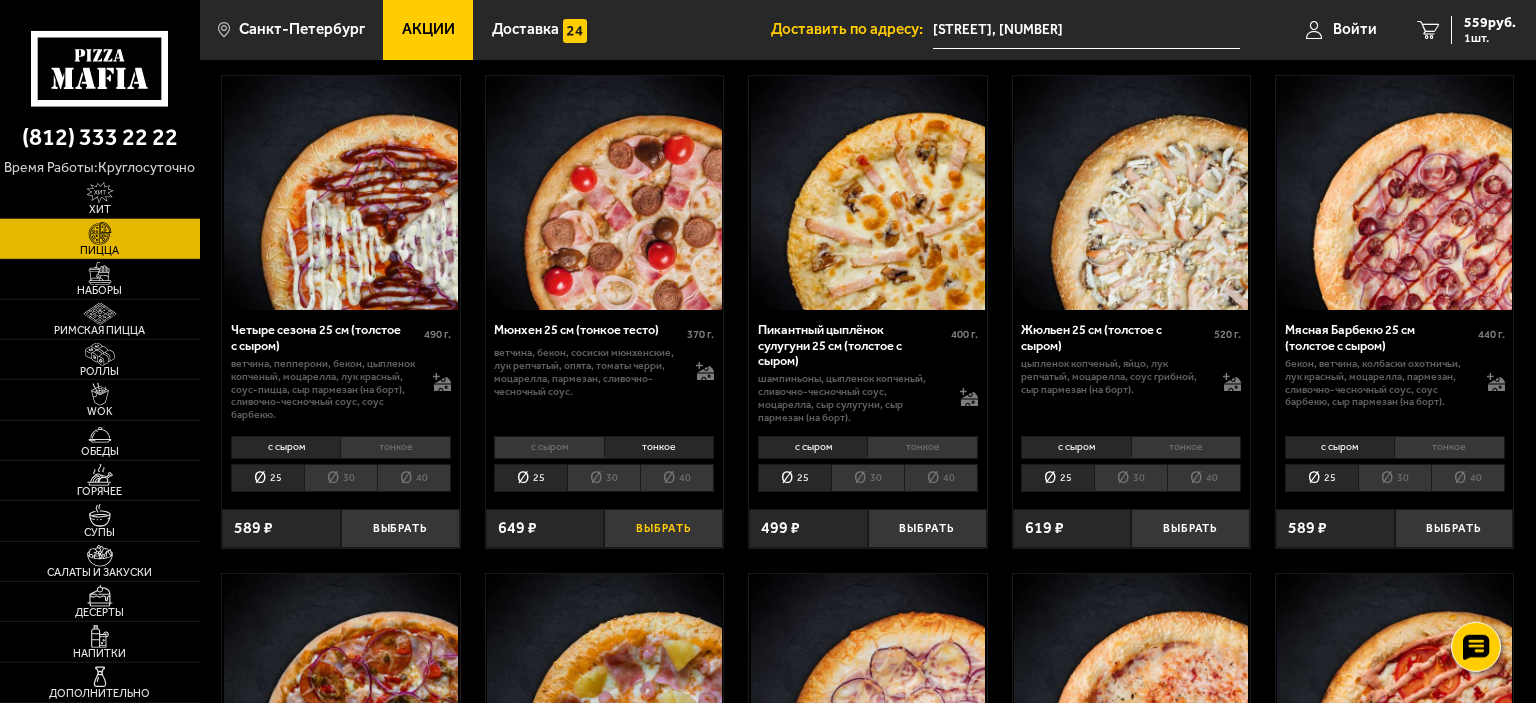 click on "Выбрать" at bounding box center [663, 528] 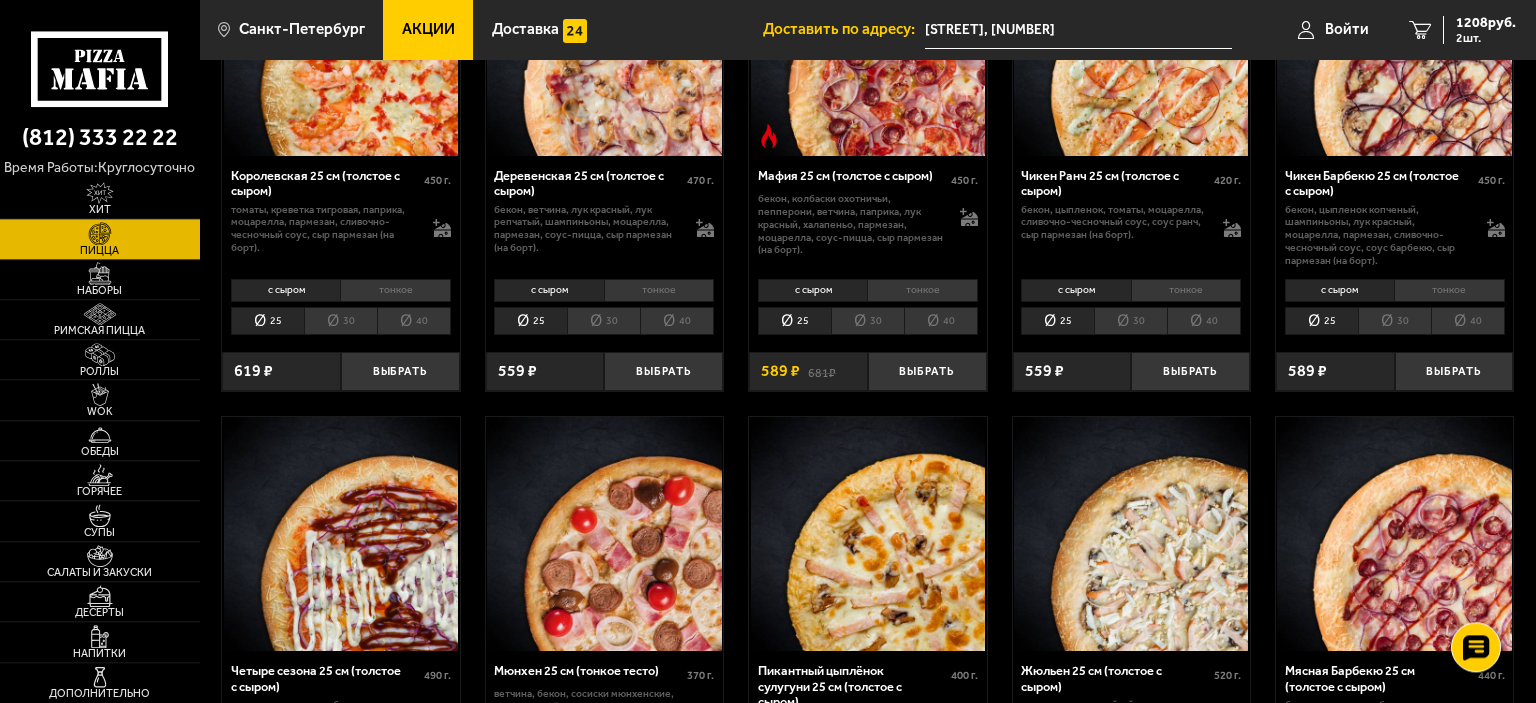 scroll, scrollTop: 1691, scrollLeft: 0, axis: vertical 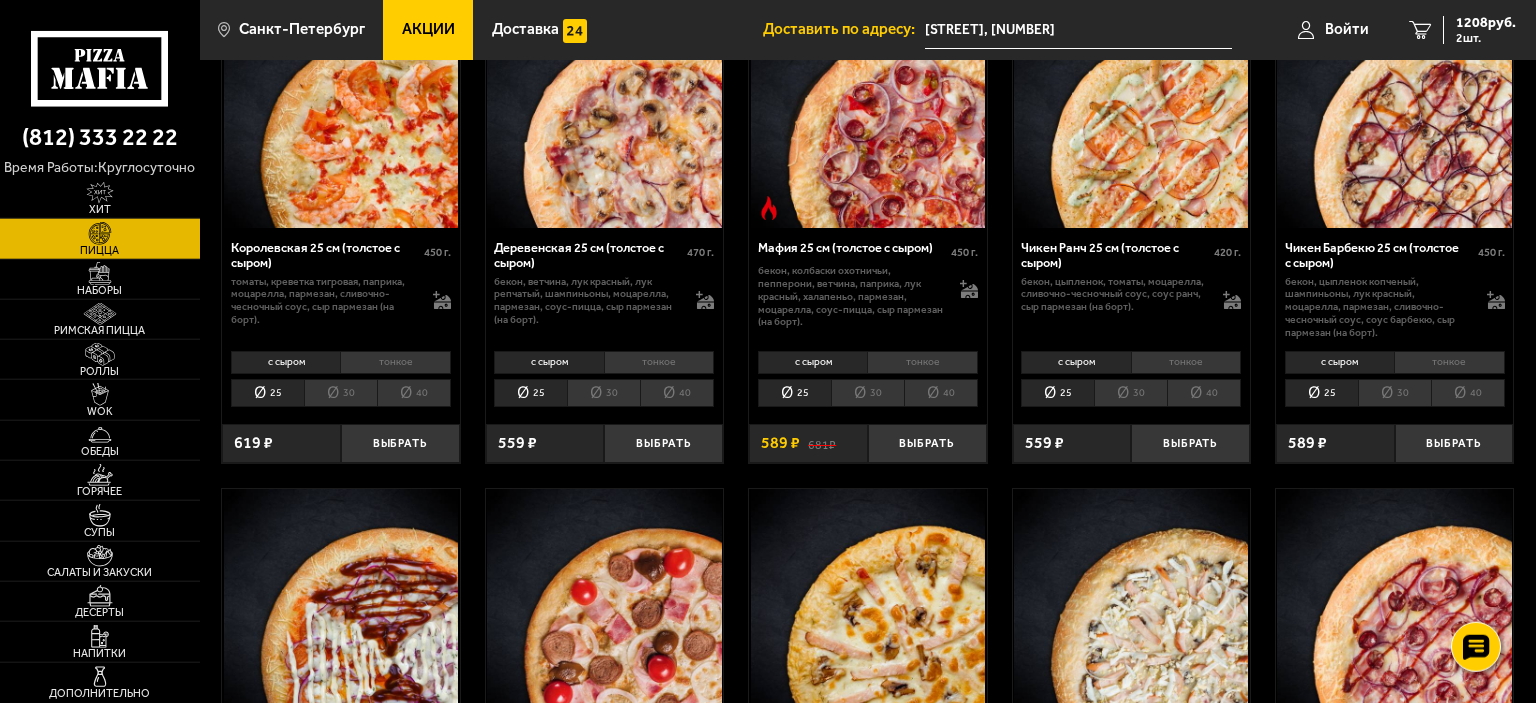 click on "тонкое" at bounding box center (922, 362) 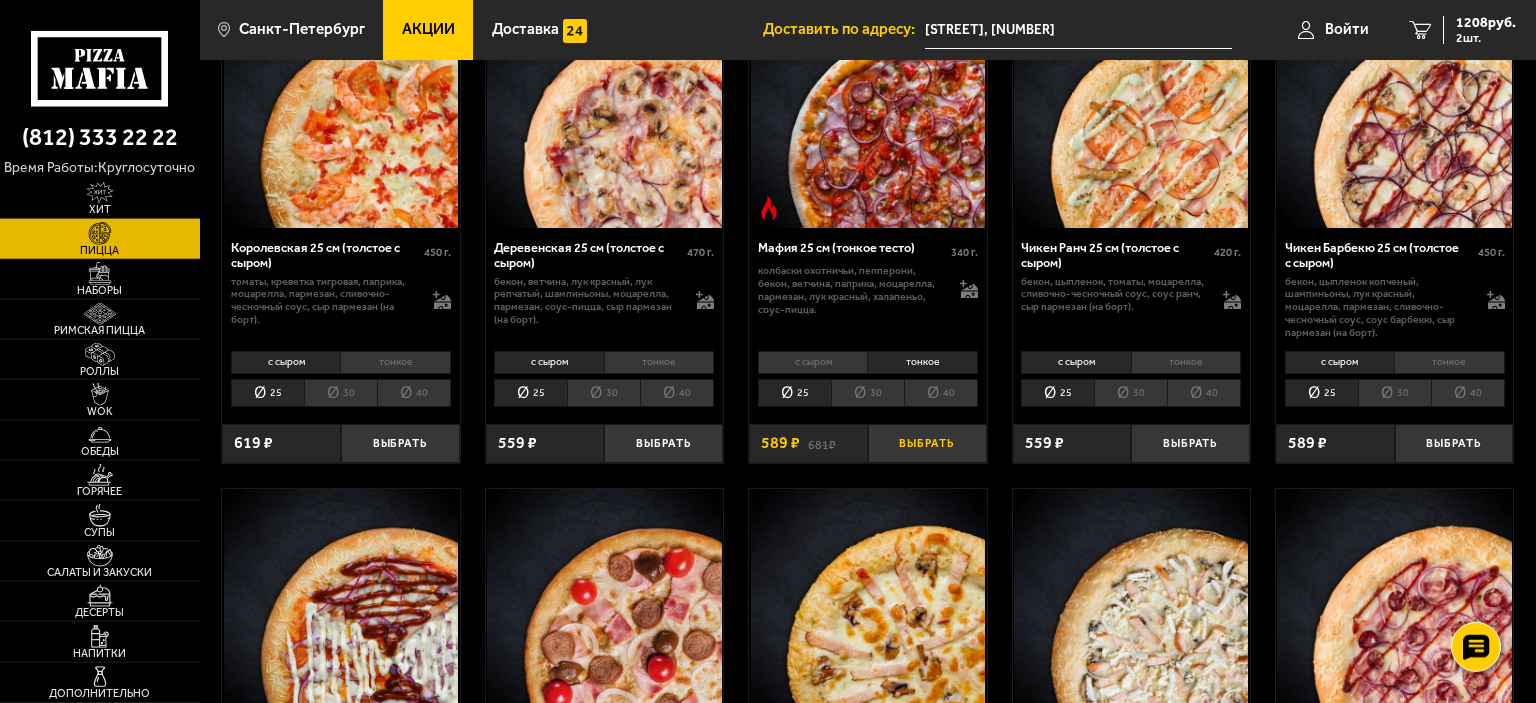 click on "Выбрать" at bounding box center [927, 443] 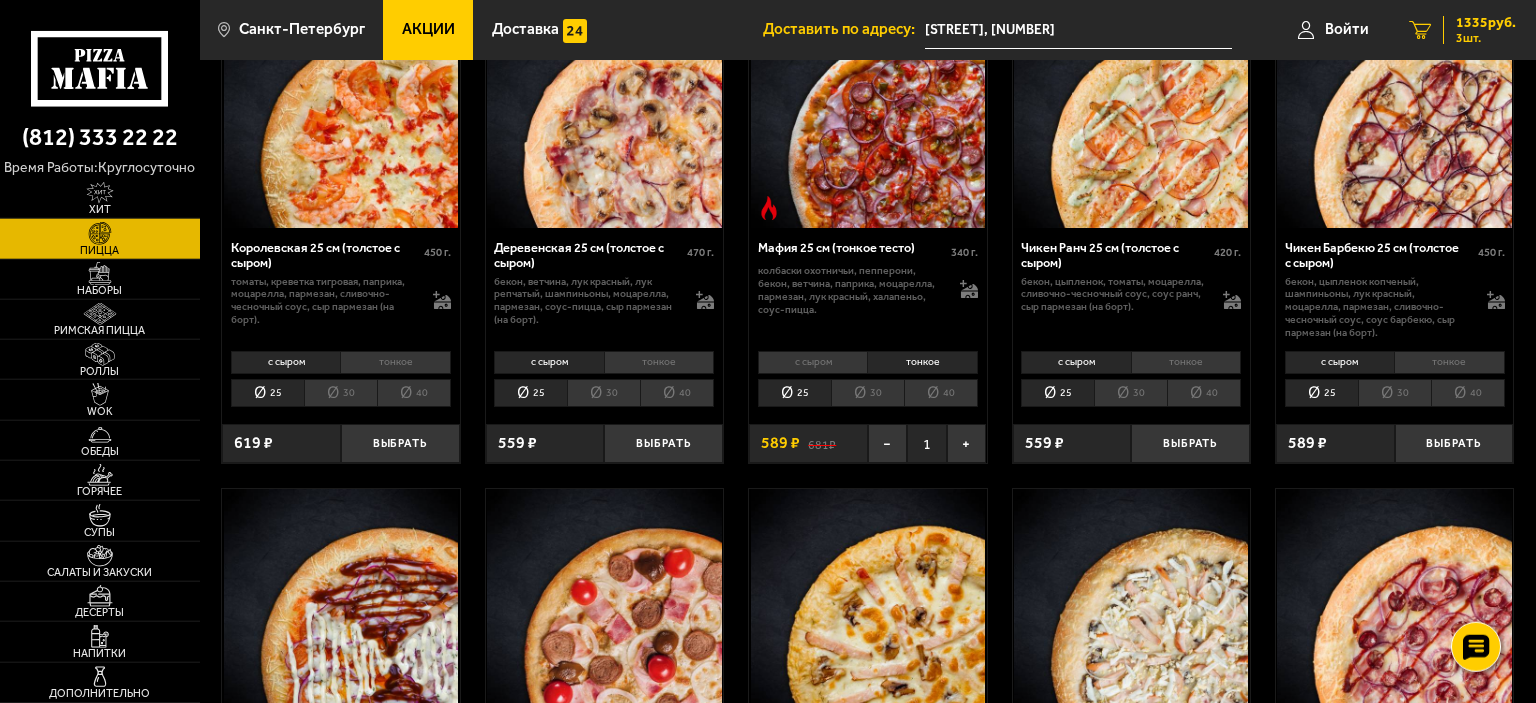 click on "1335  руб." at bounding box center [1486, 23] 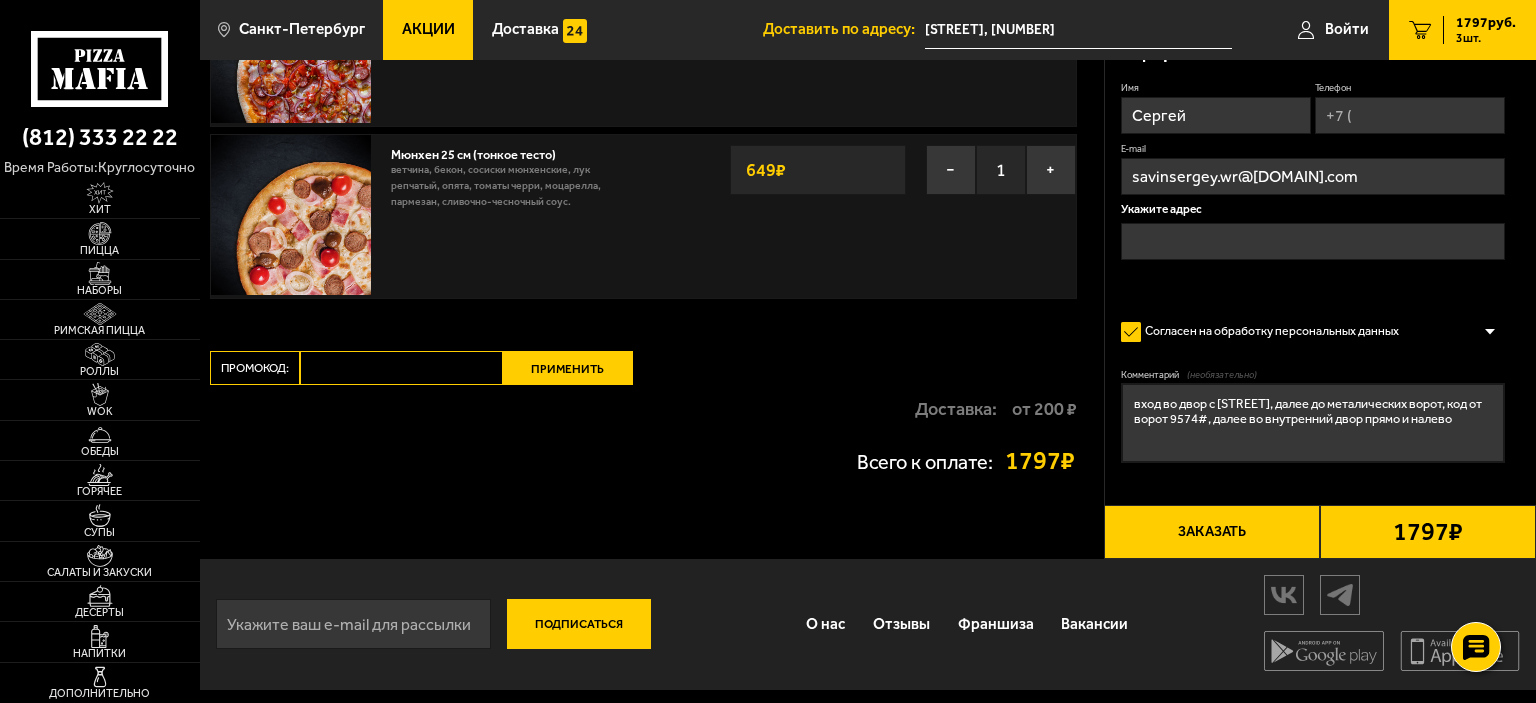 scroll, scrollTop: 0, scrollLeft: 0, axis: both 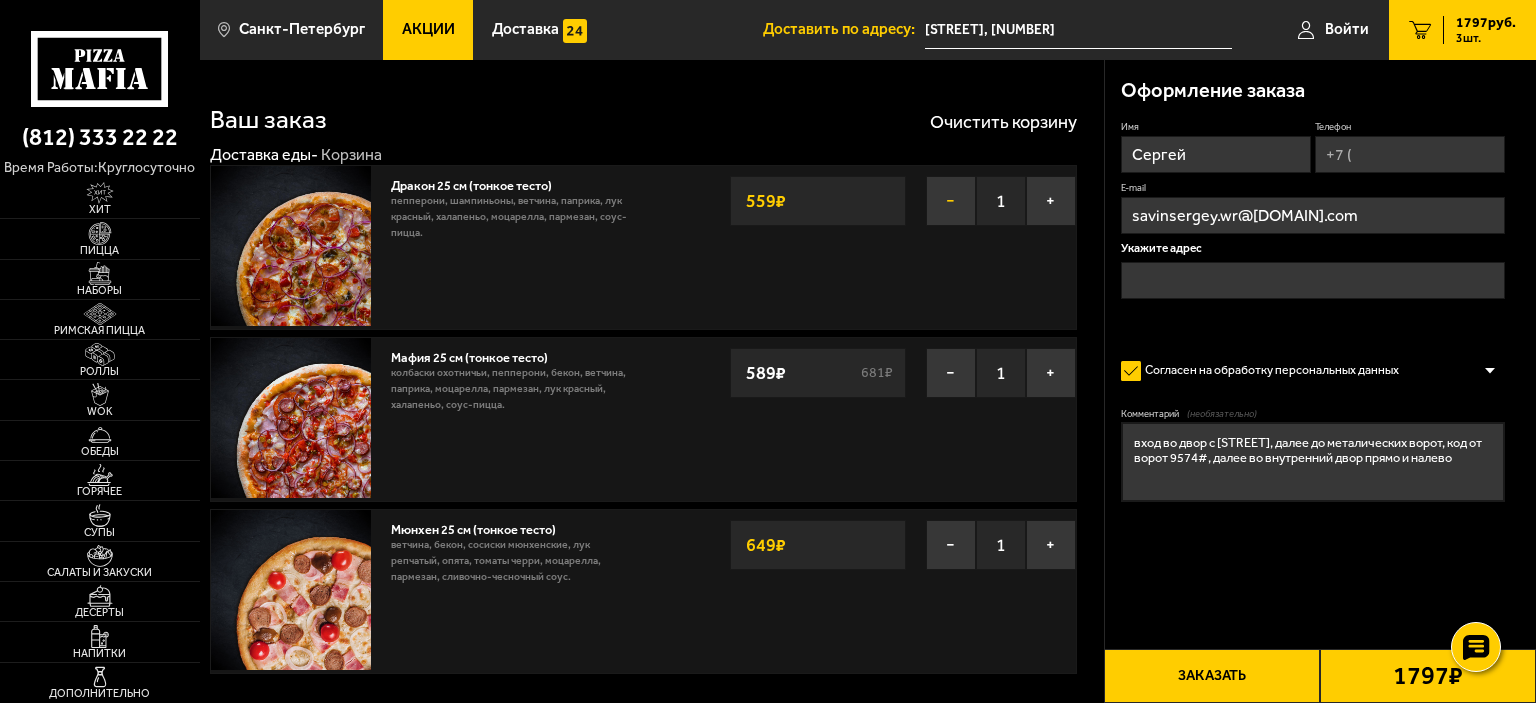 click on "−" at bounding box center [951, 201] 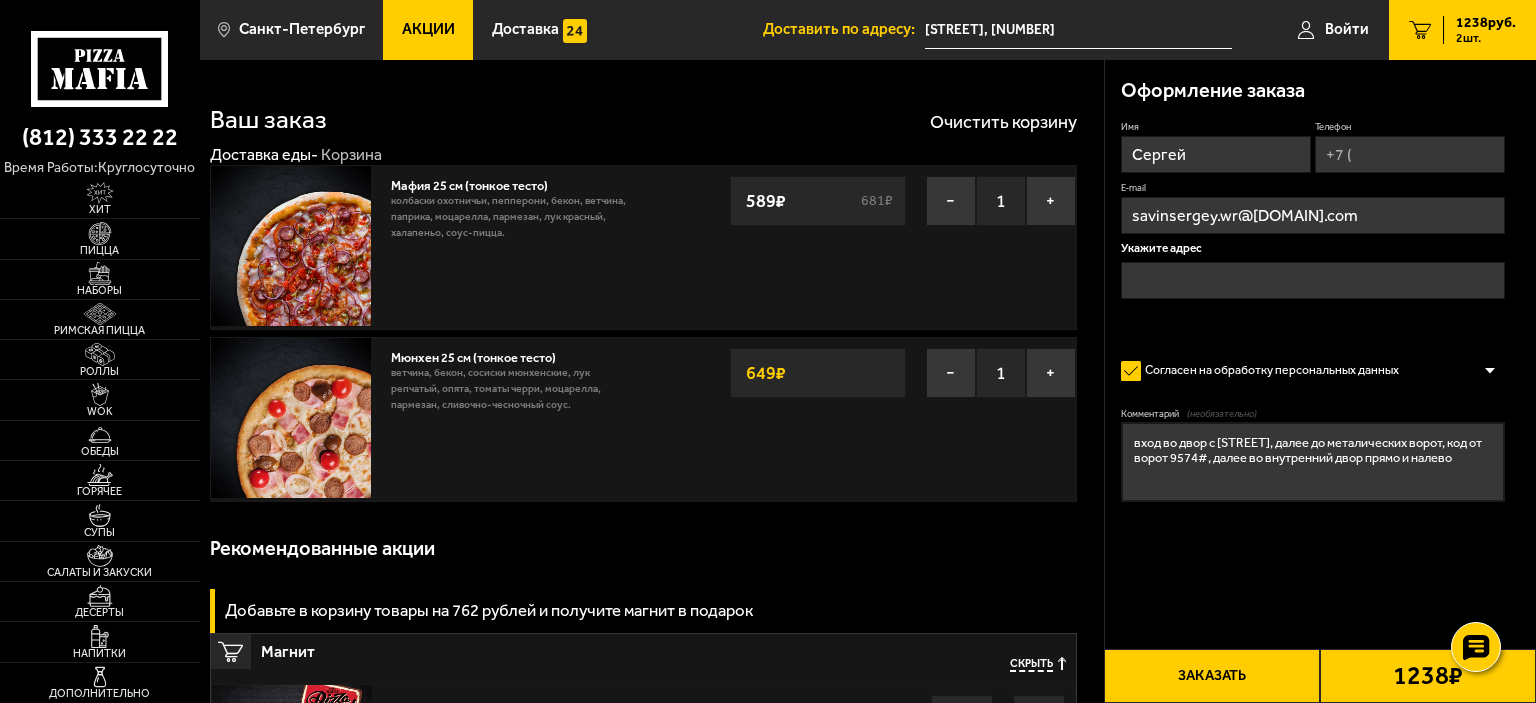 click on "−" at bounding box center [951, 201] 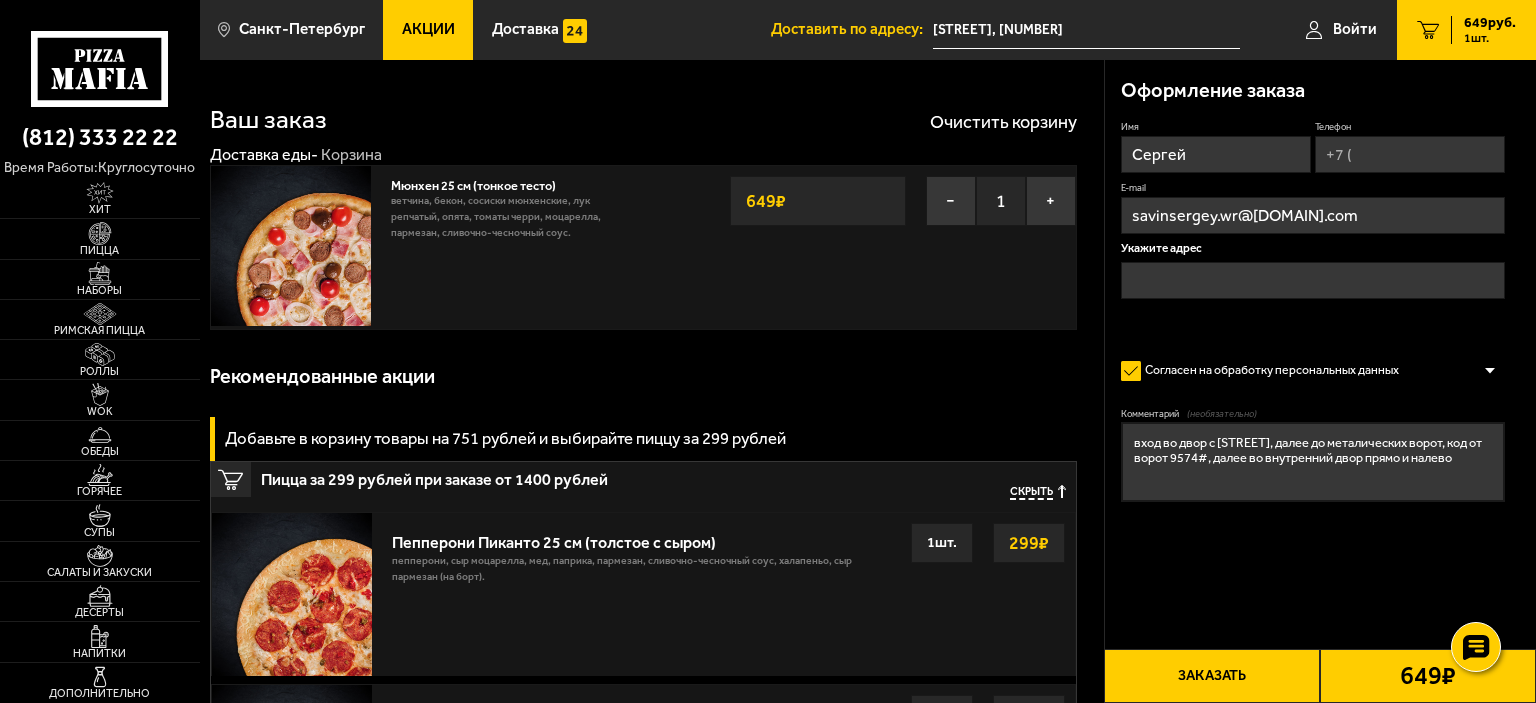 click on "−" at bounding box center (951, 201) 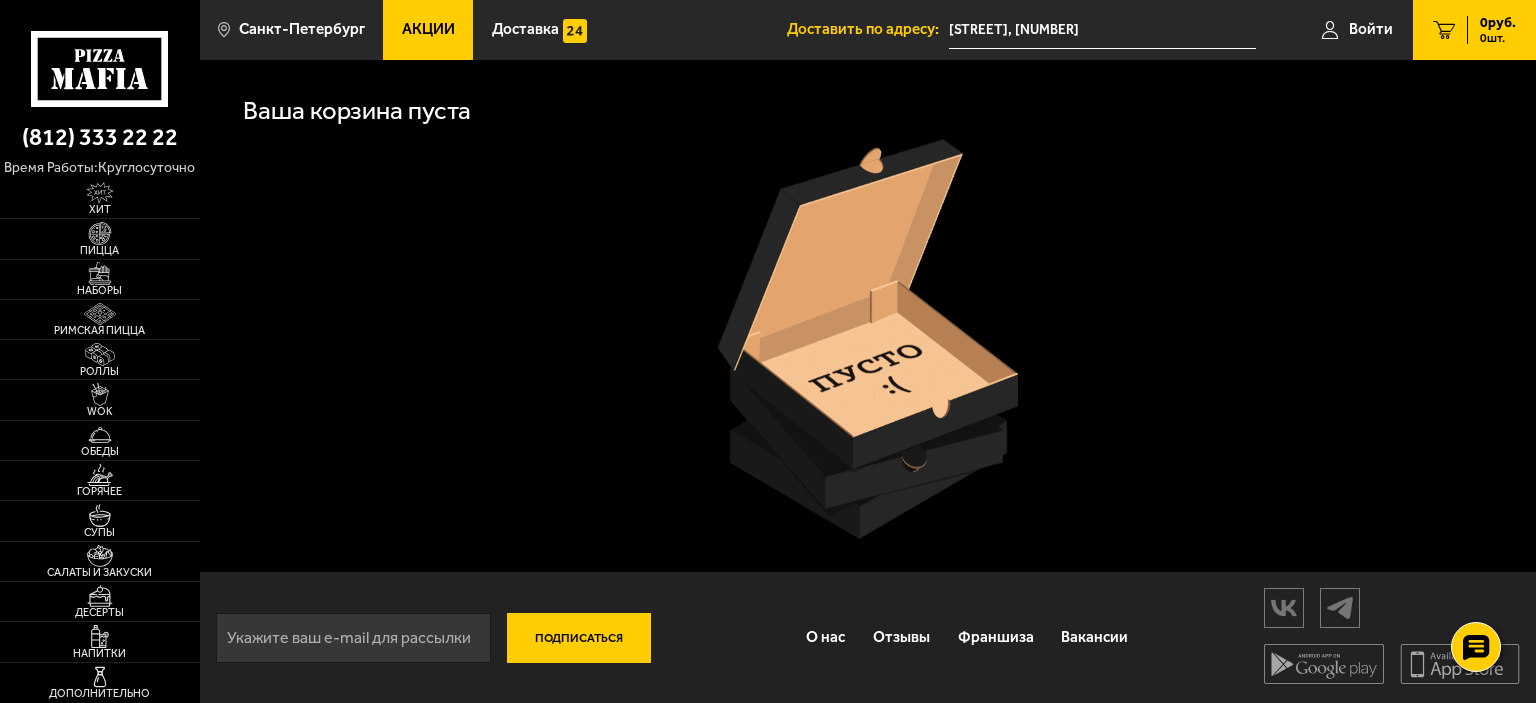 click on "Акции" at bounding box center (428, 29) 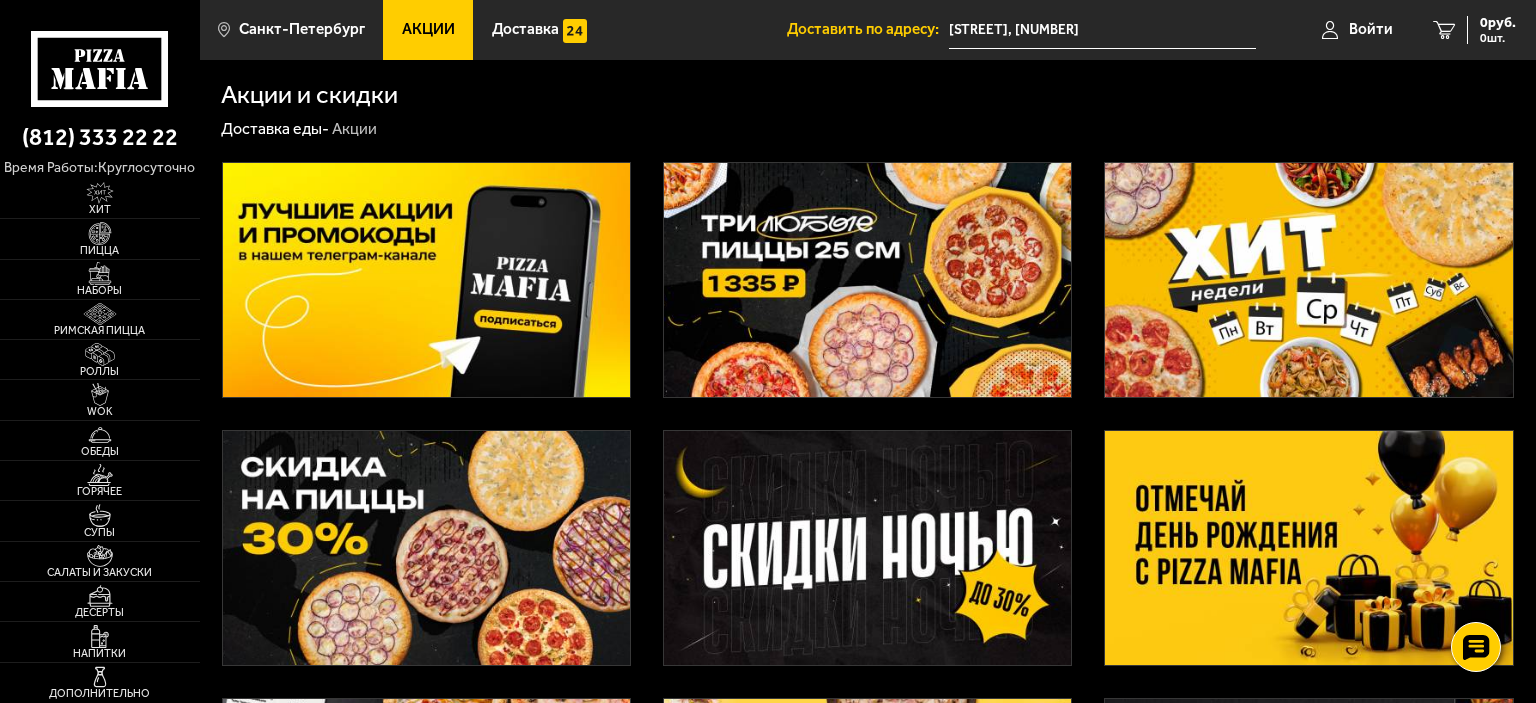 click at bounding box center [867, 280] 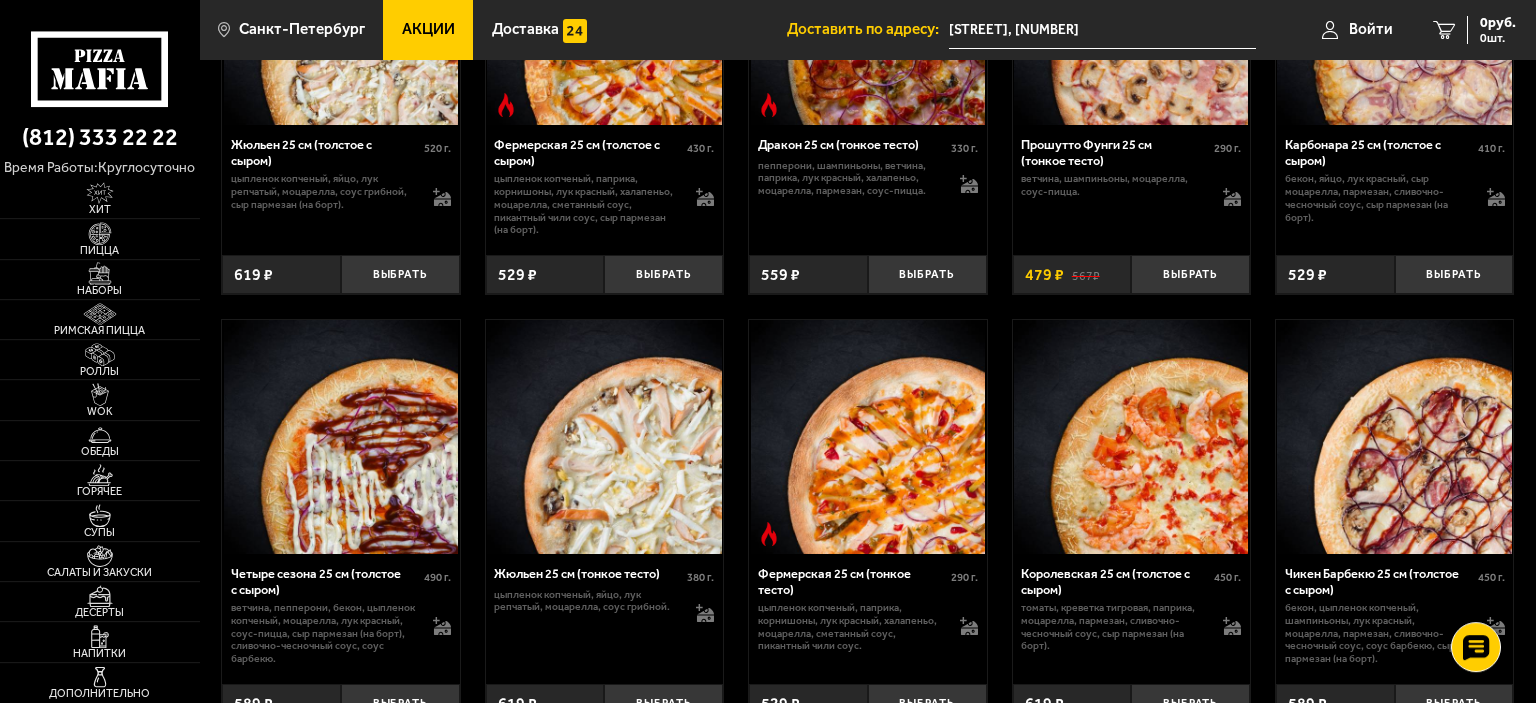 scroll, scrollTop: 3016, scrollLeft: 0, axis: vertical 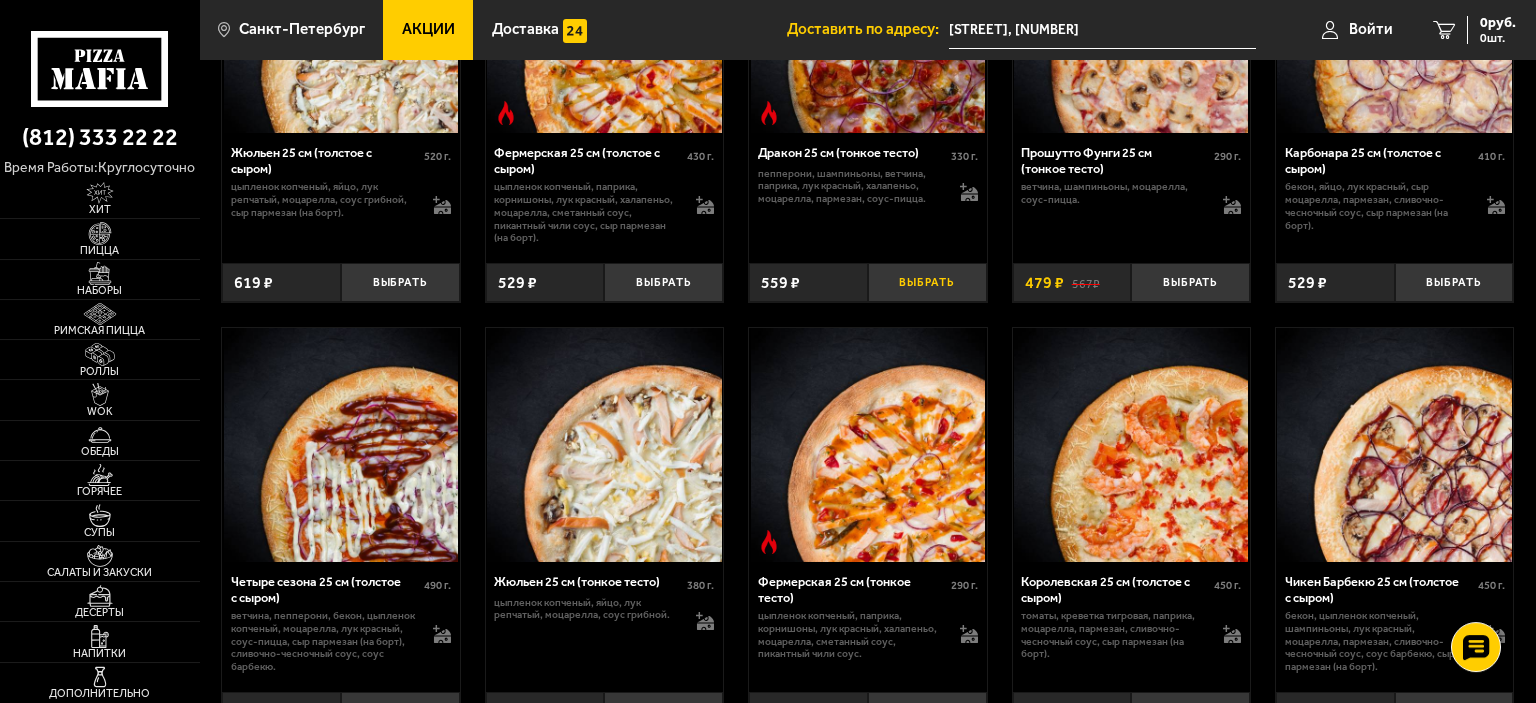 click on "Выбрать" at bounding box center (927, 282) 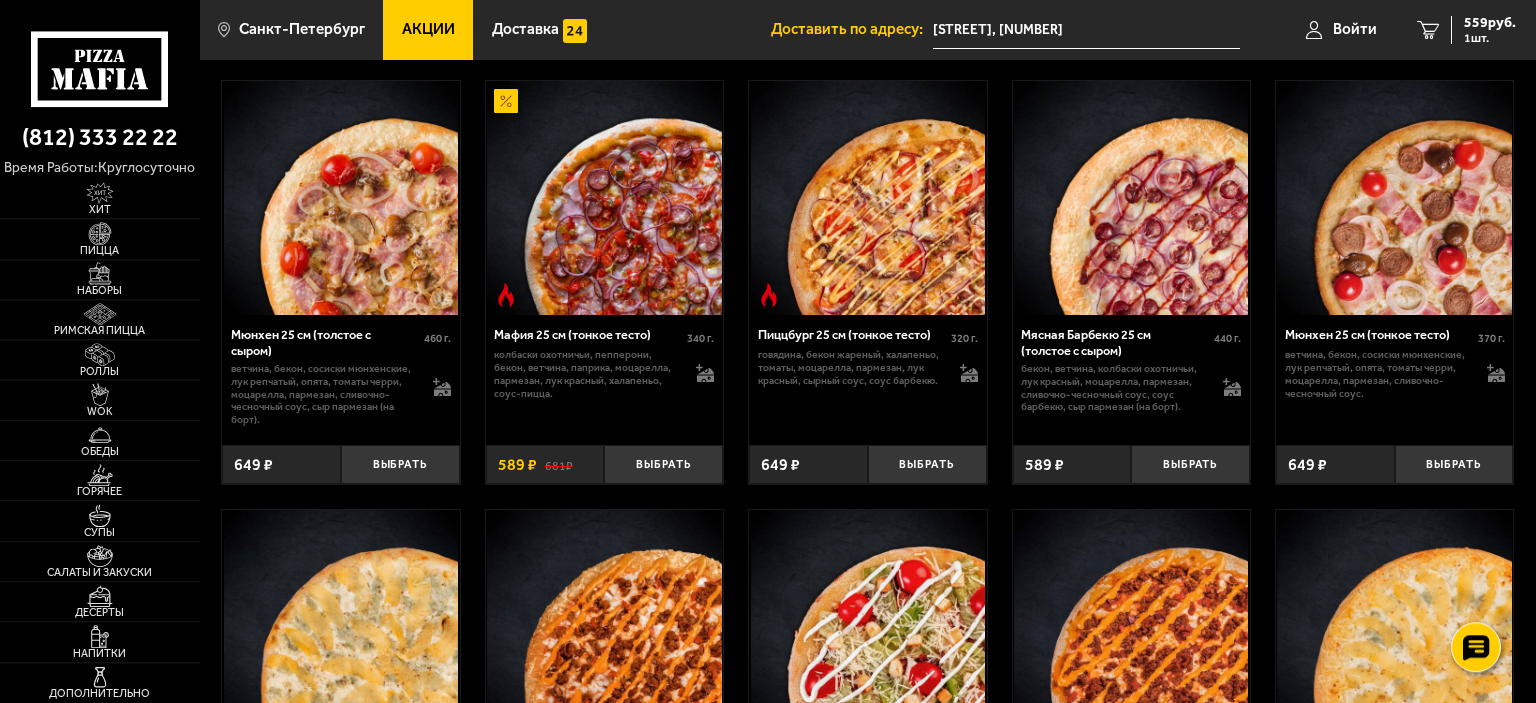 scroll, scrollTop: 4559, scrollLeft: 0, axis: vertical 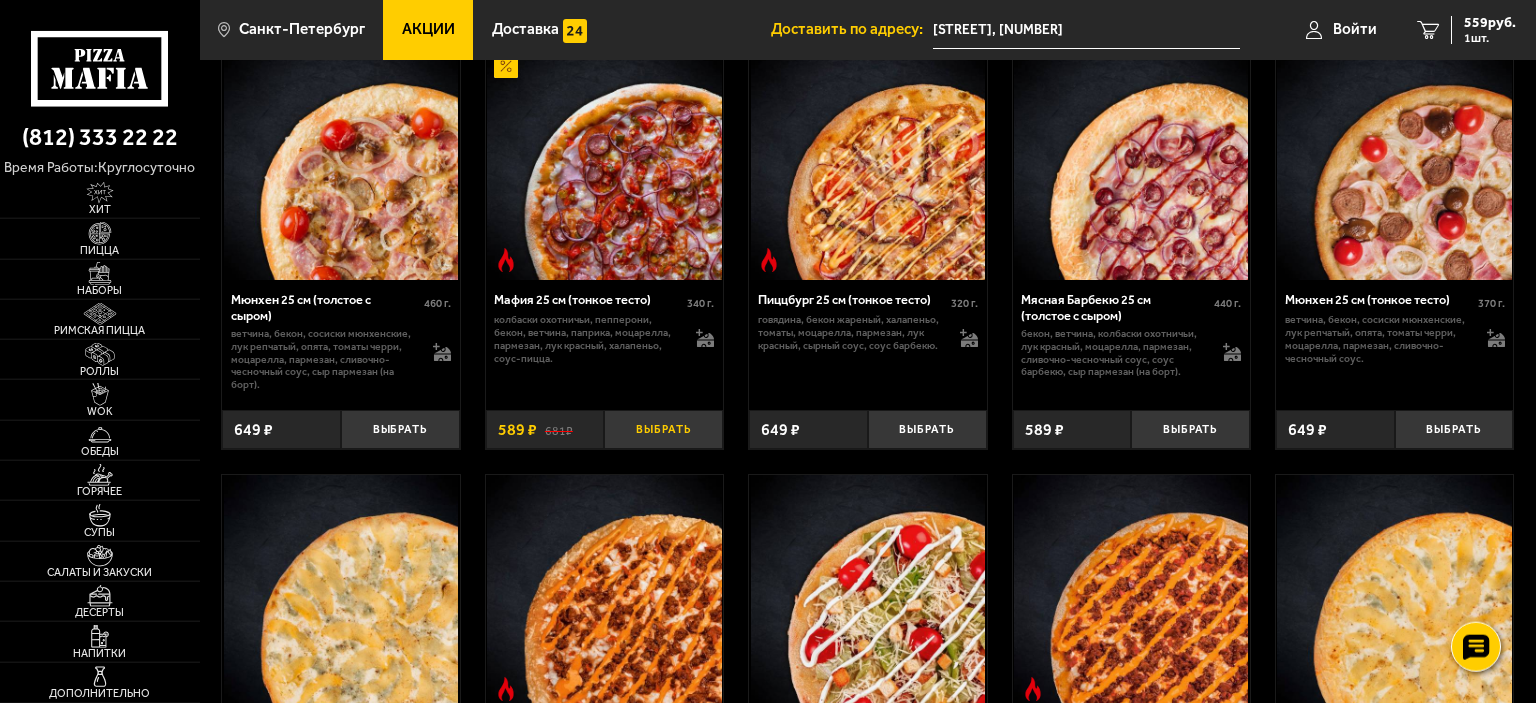 click on "Выбрать" at bounding box center (663, 429) 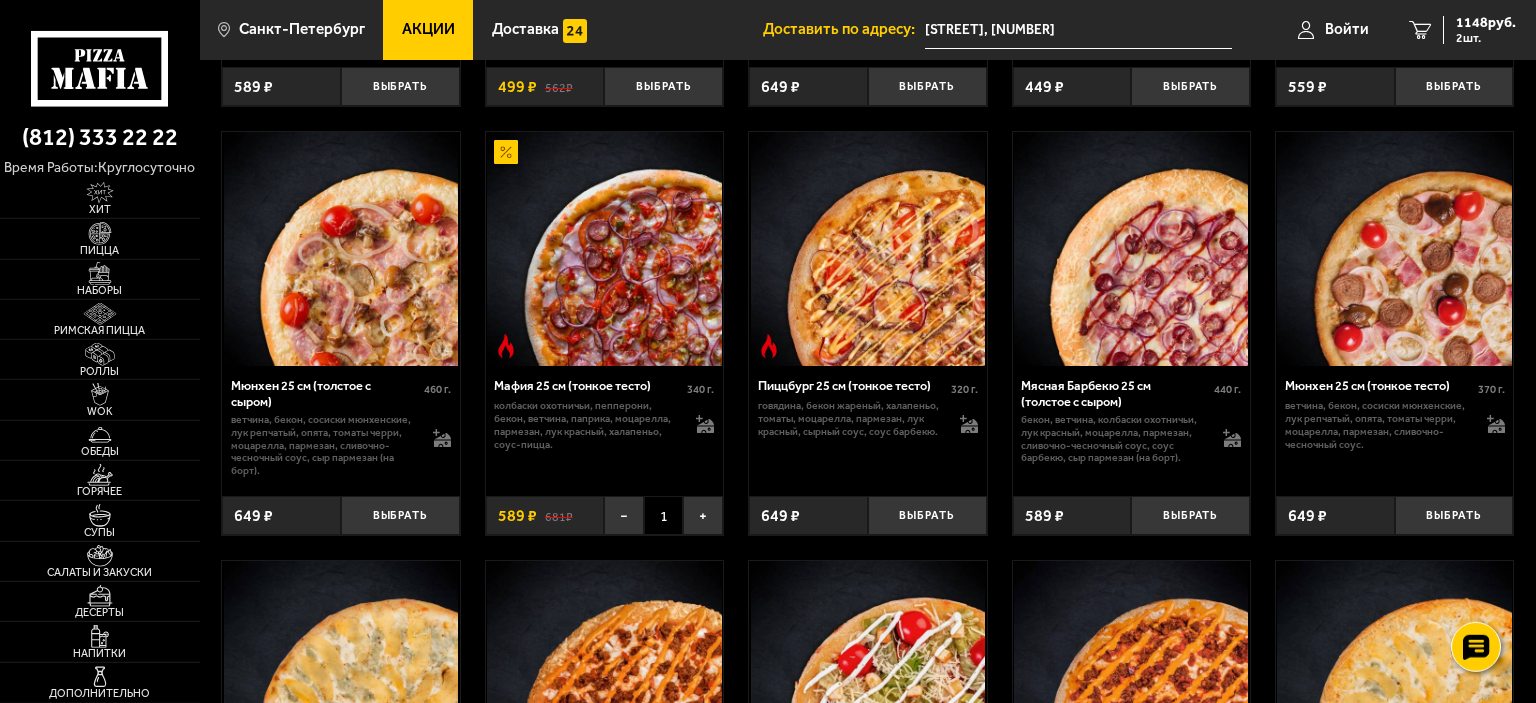 scroll, scrollTop: 4474, scrollLeft: 0, axis: vertical 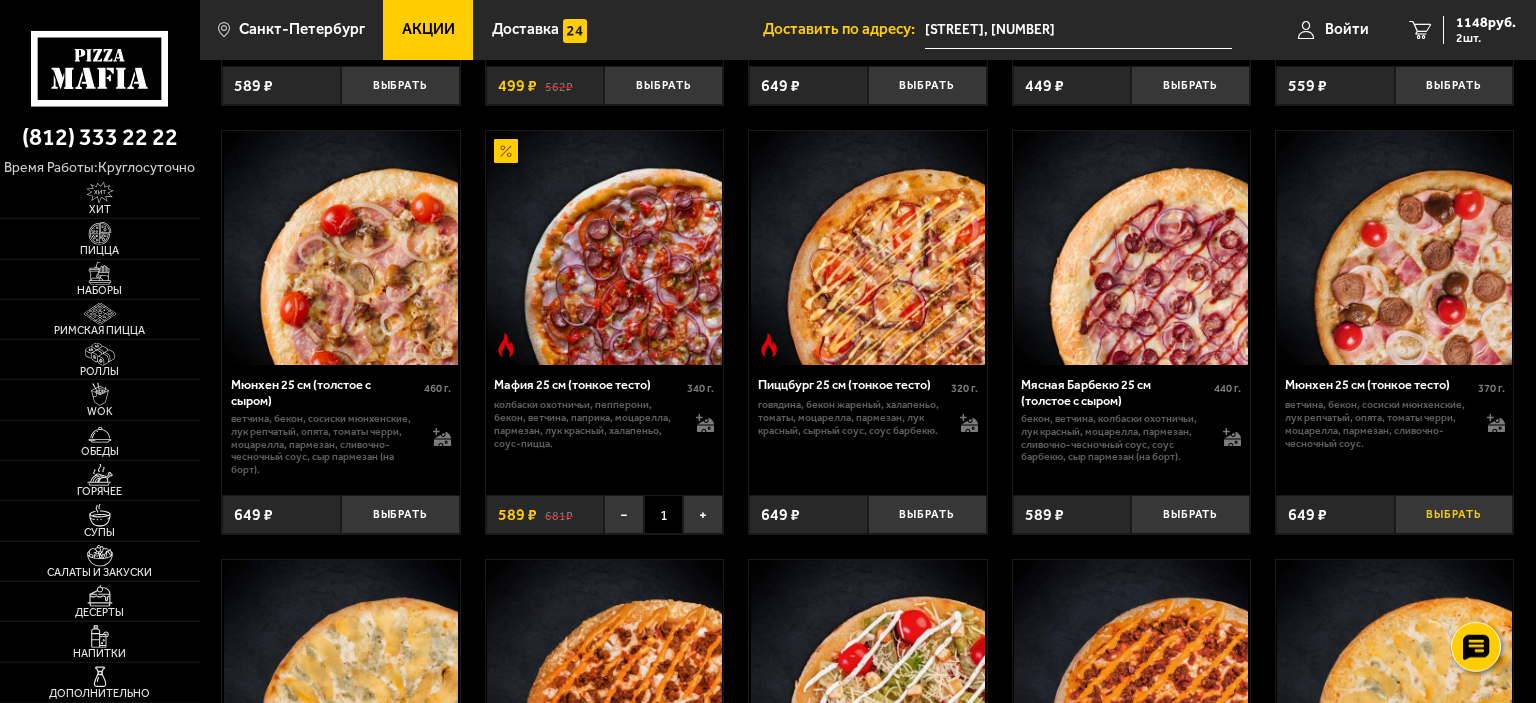 click on "Выбрать" at bounding box center (1454, 514) 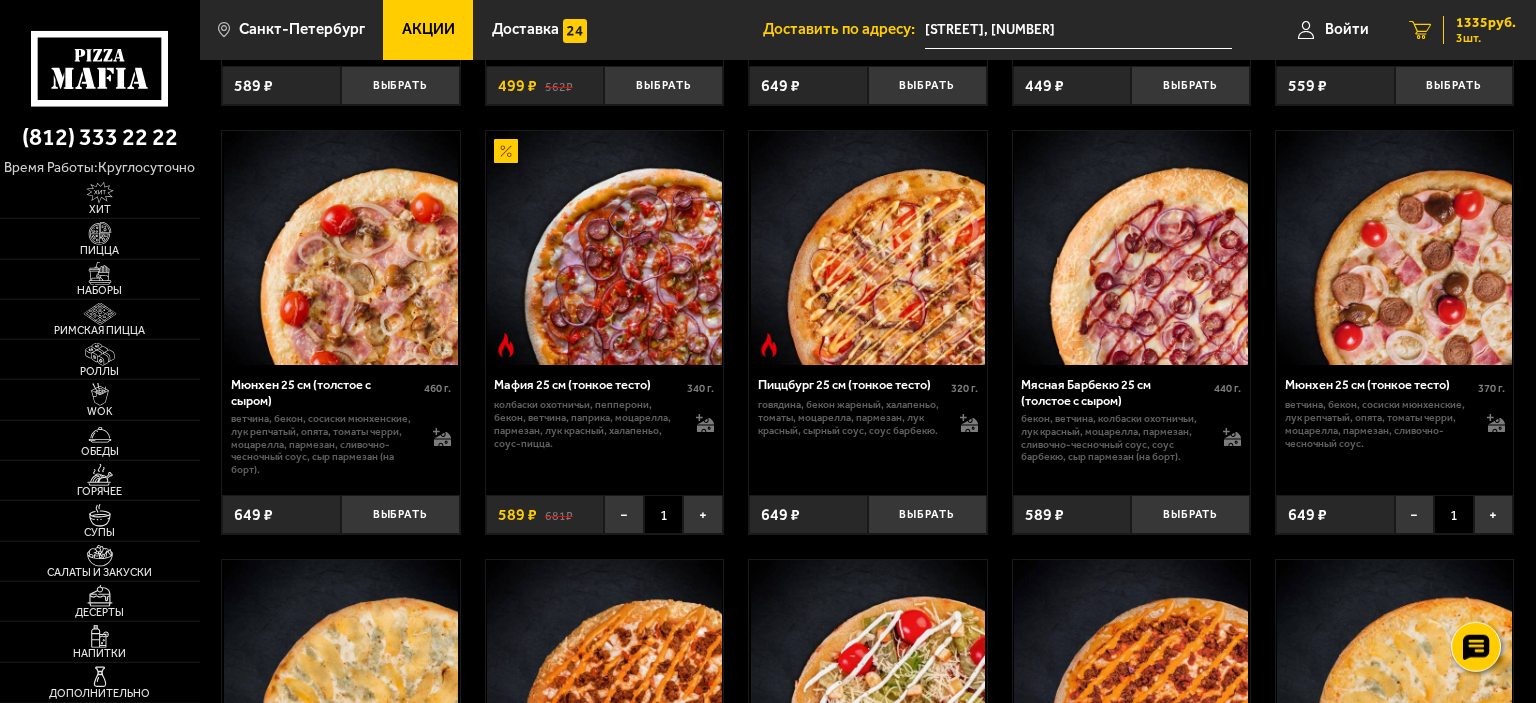 click on "1335  руб." at bounding box center (1486, 23) 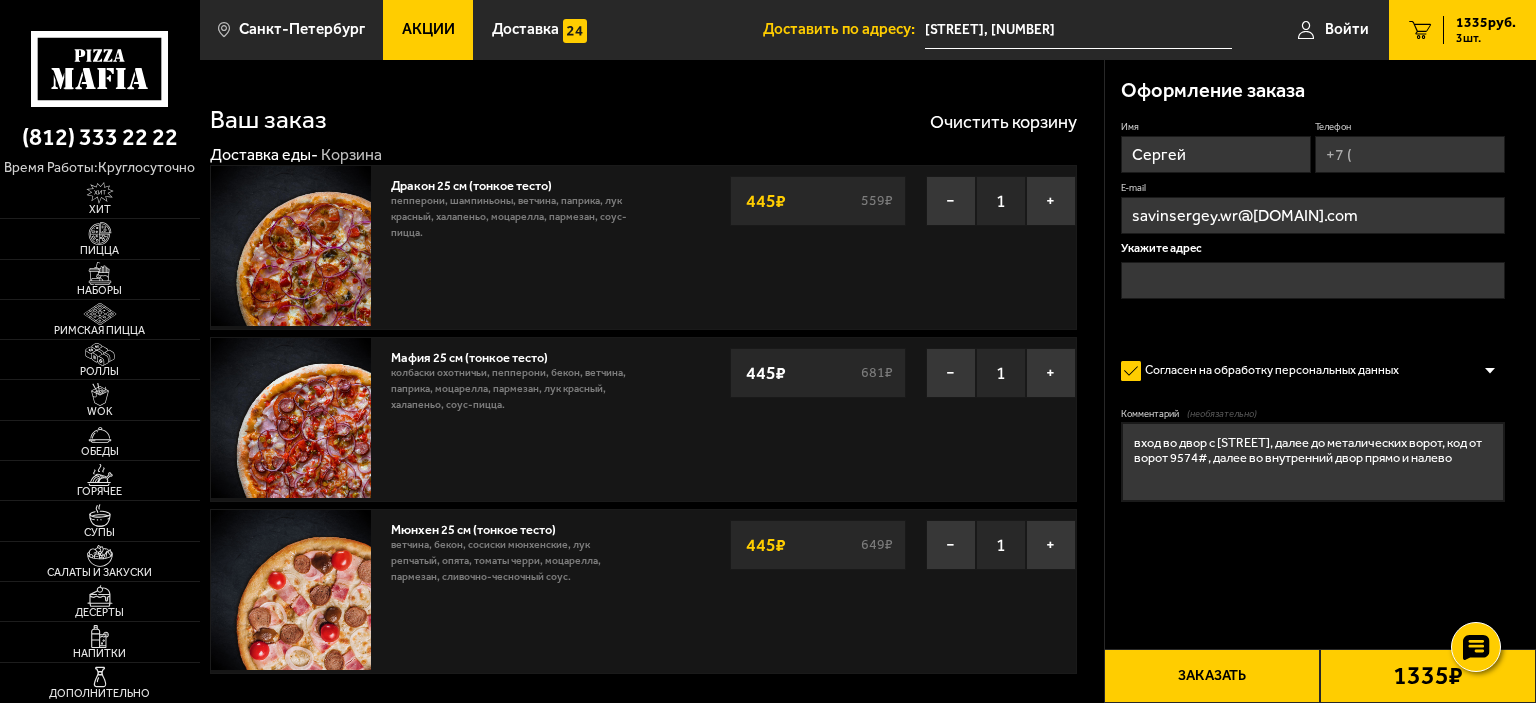 type on "[STREET], [NUMBER]" 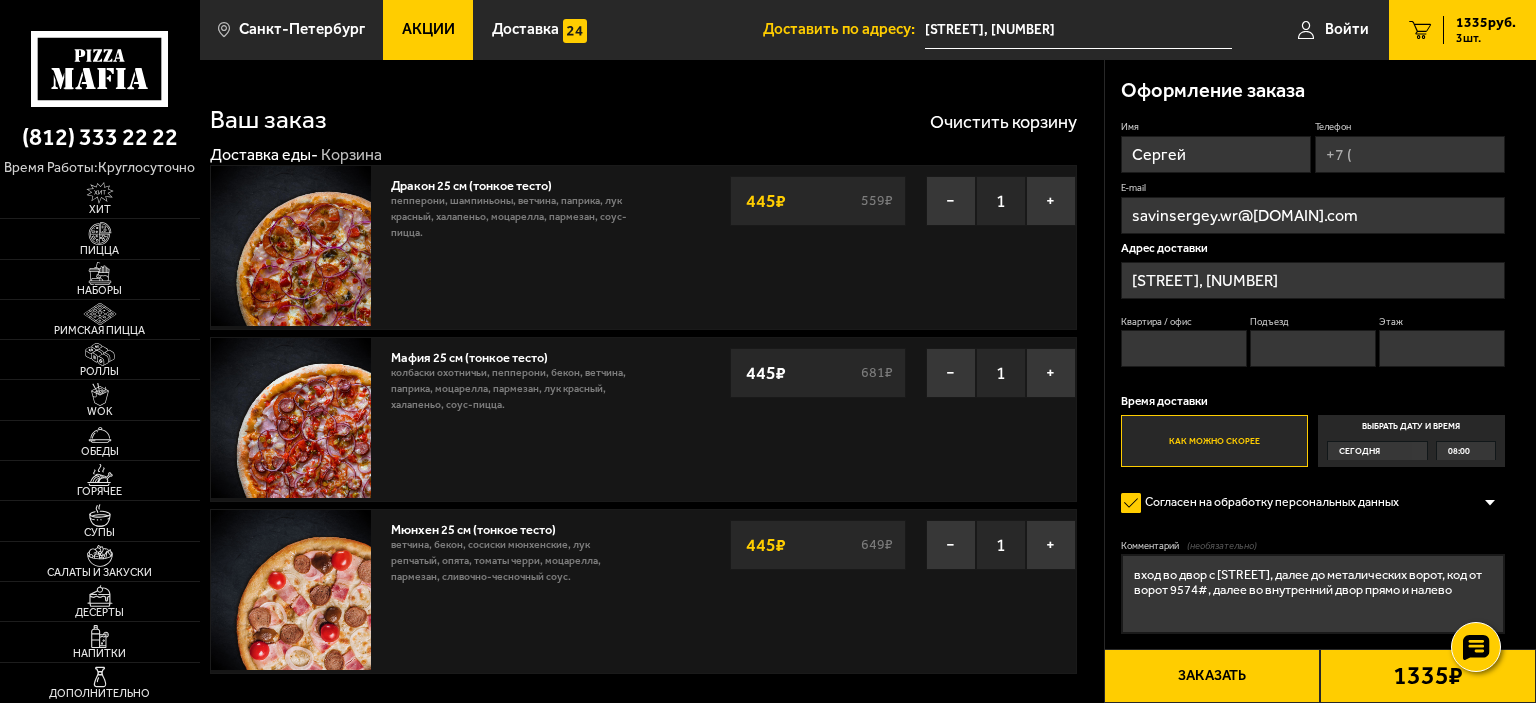 click on "Телефон" at bounding box center [1410, 154] 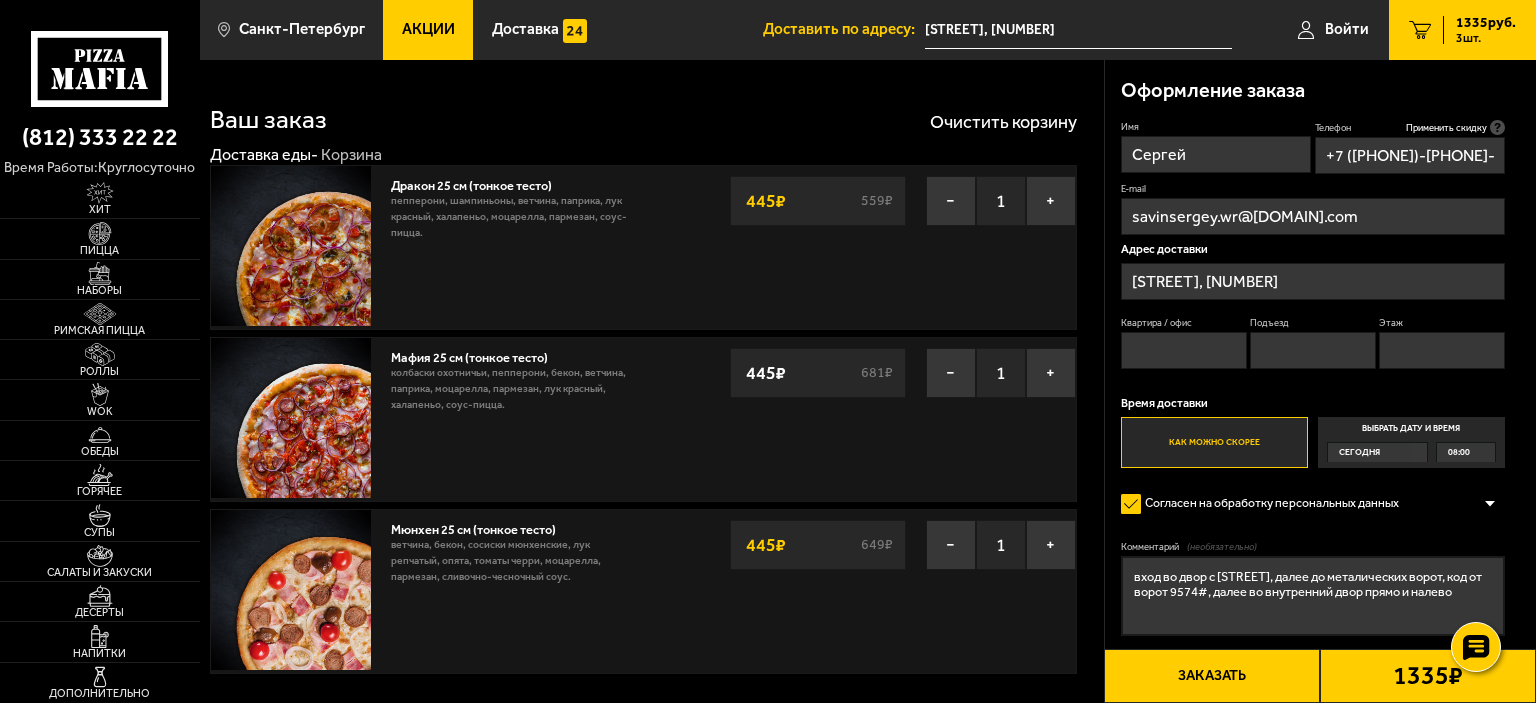 type on "+7 ([PHONE])-[PHONE]-[PHONE]" 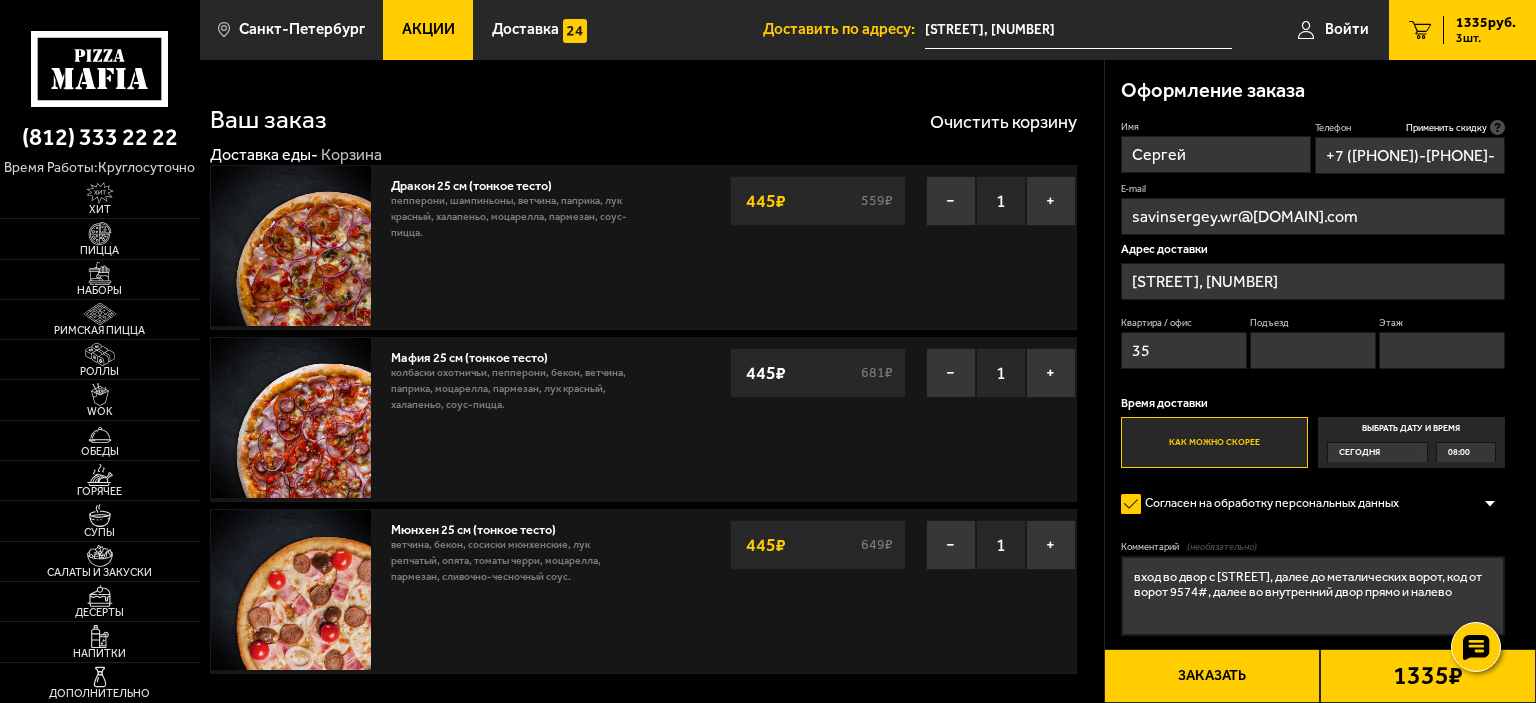type on "35" 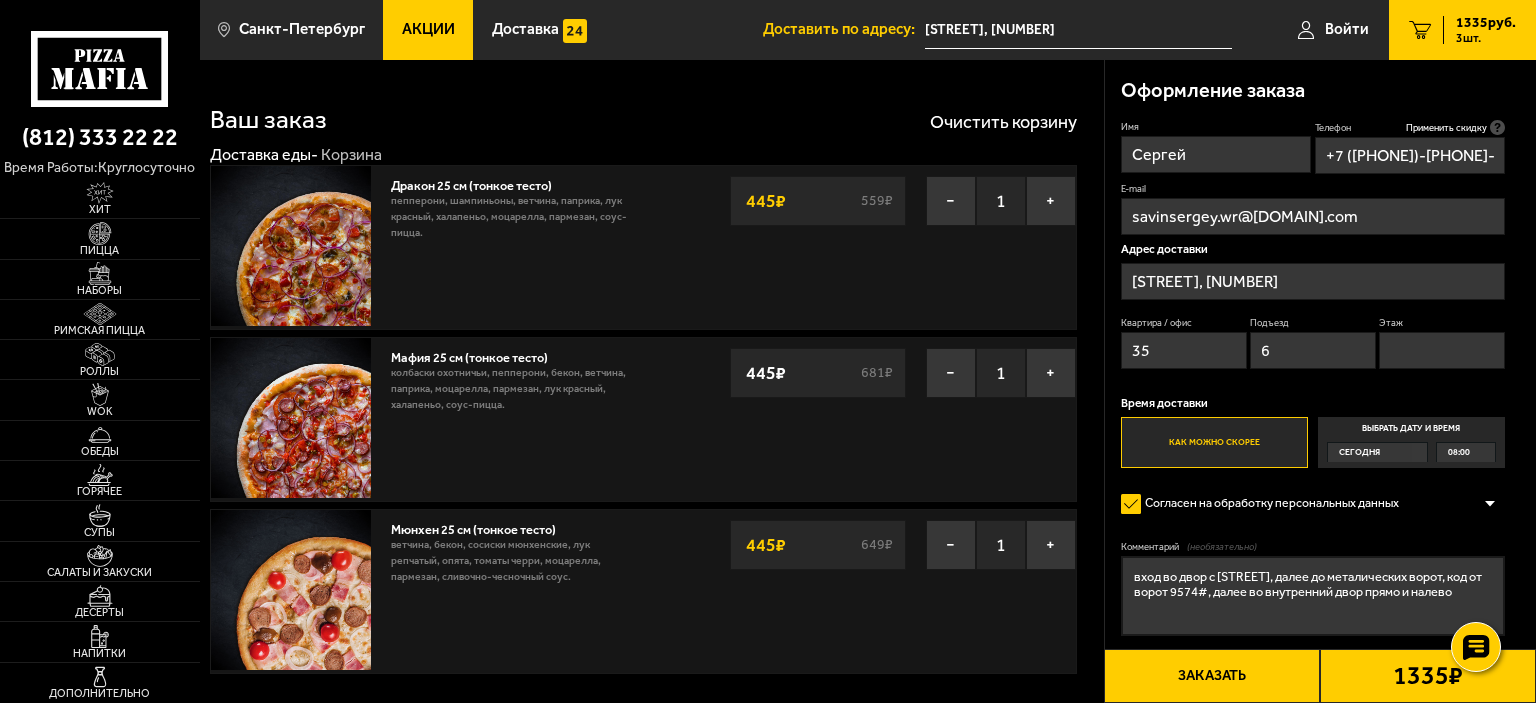 type on "6" 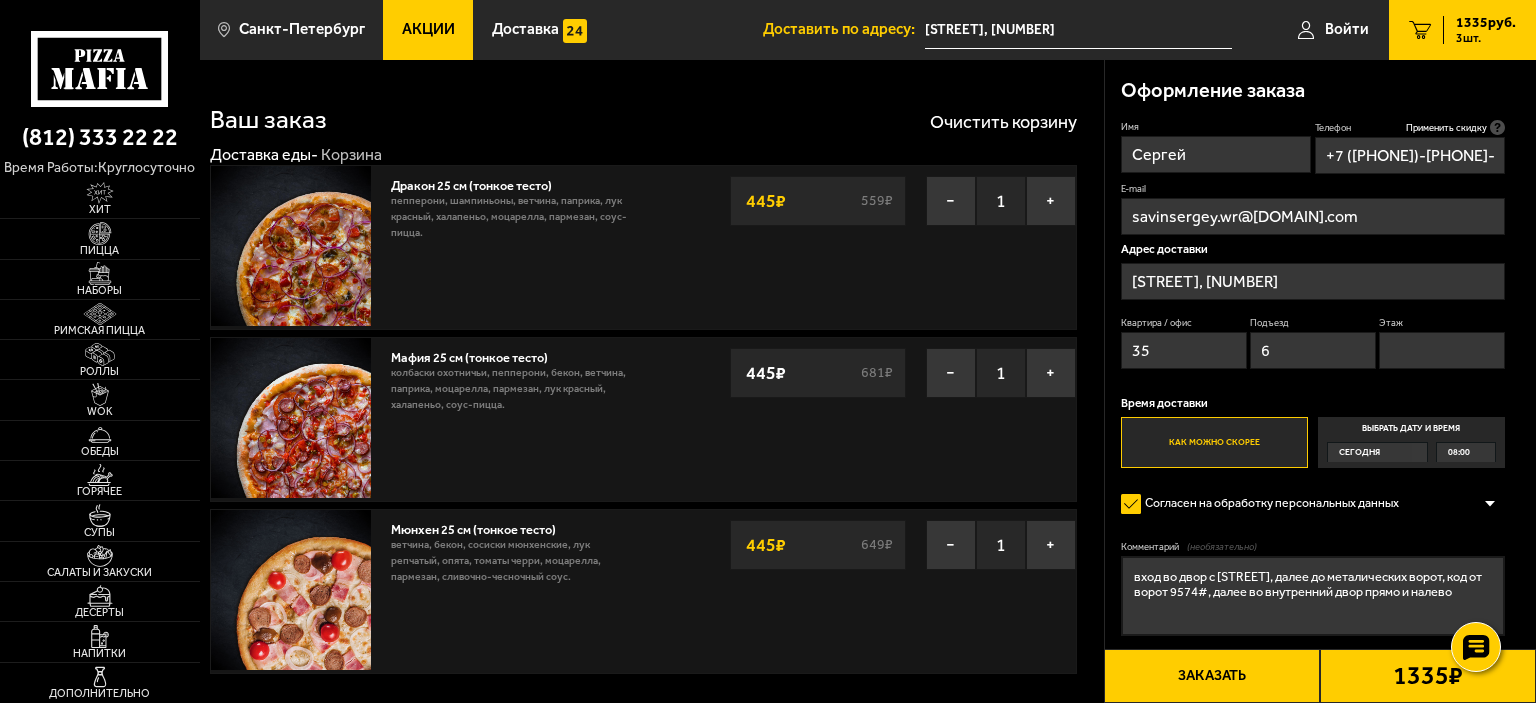click on "Этаж" at bounding box center (1442, 350) 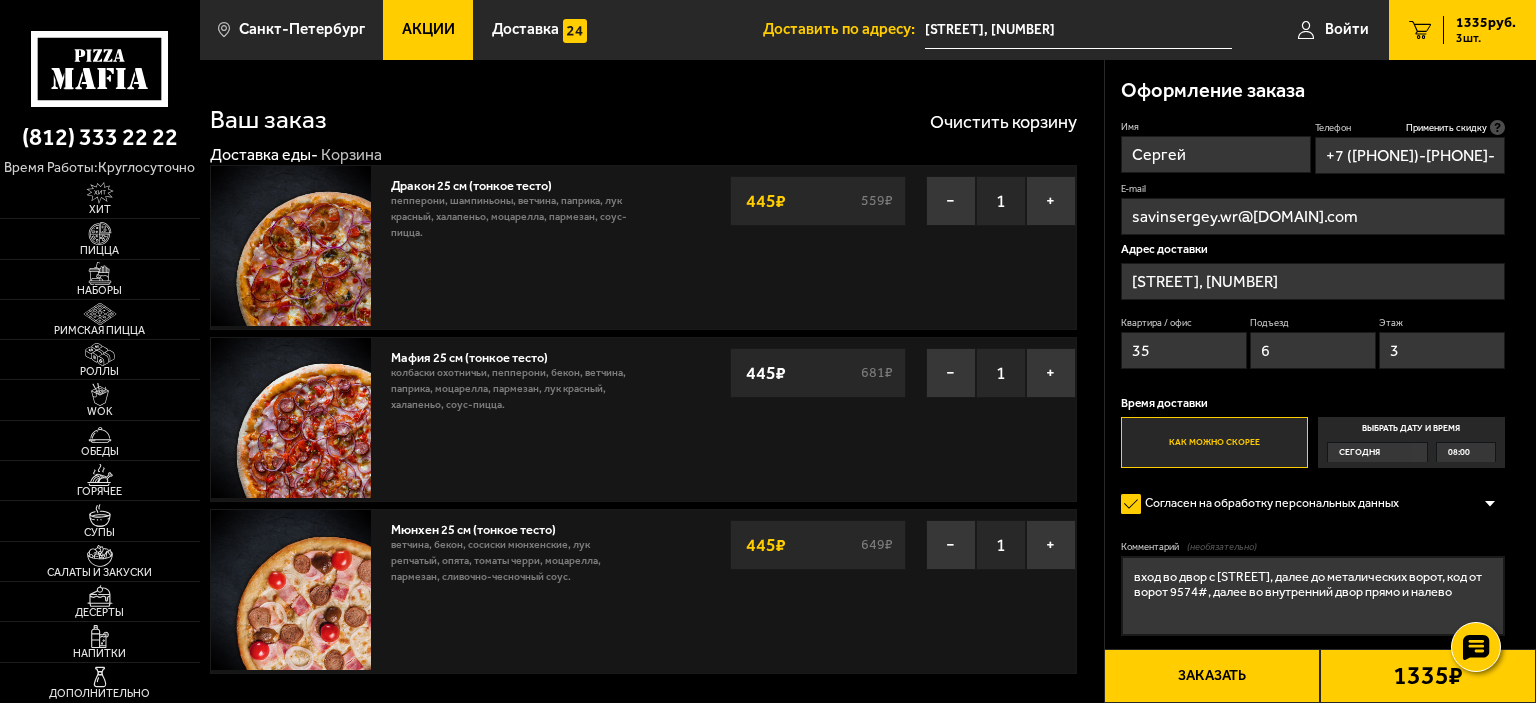type on "3" 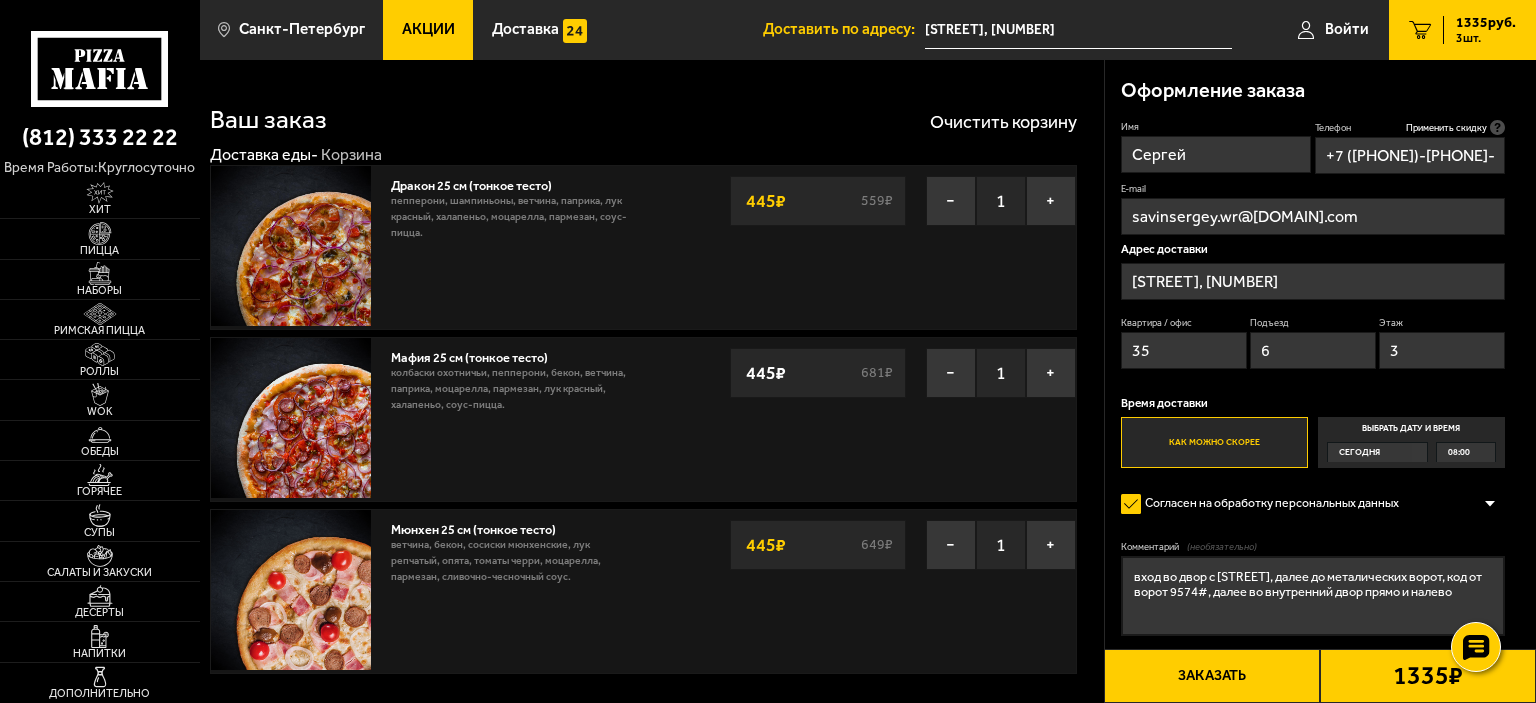 click on "Время доставки" at bounding box center [1313, 403] 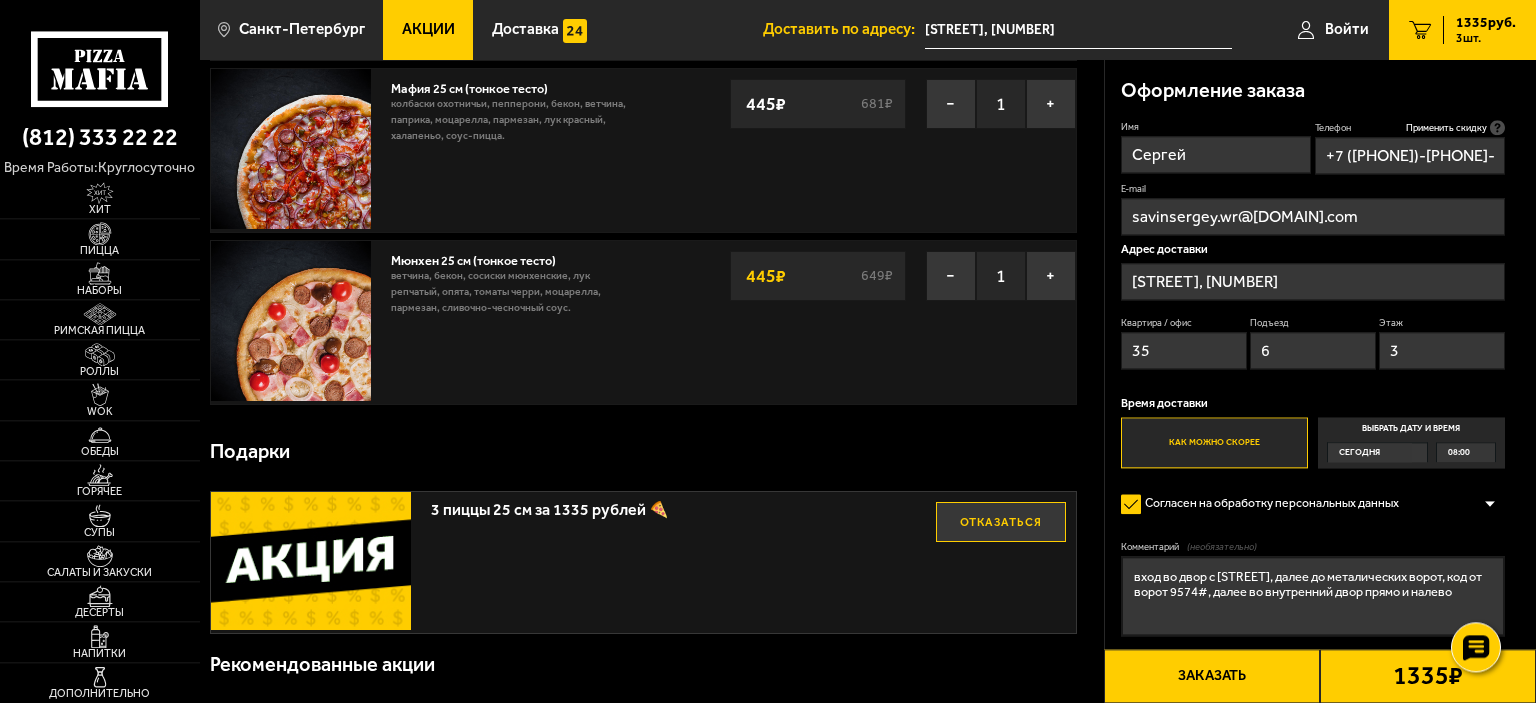 scroll, scrollTop: 272, scrollLeft: 0, axis: vertical 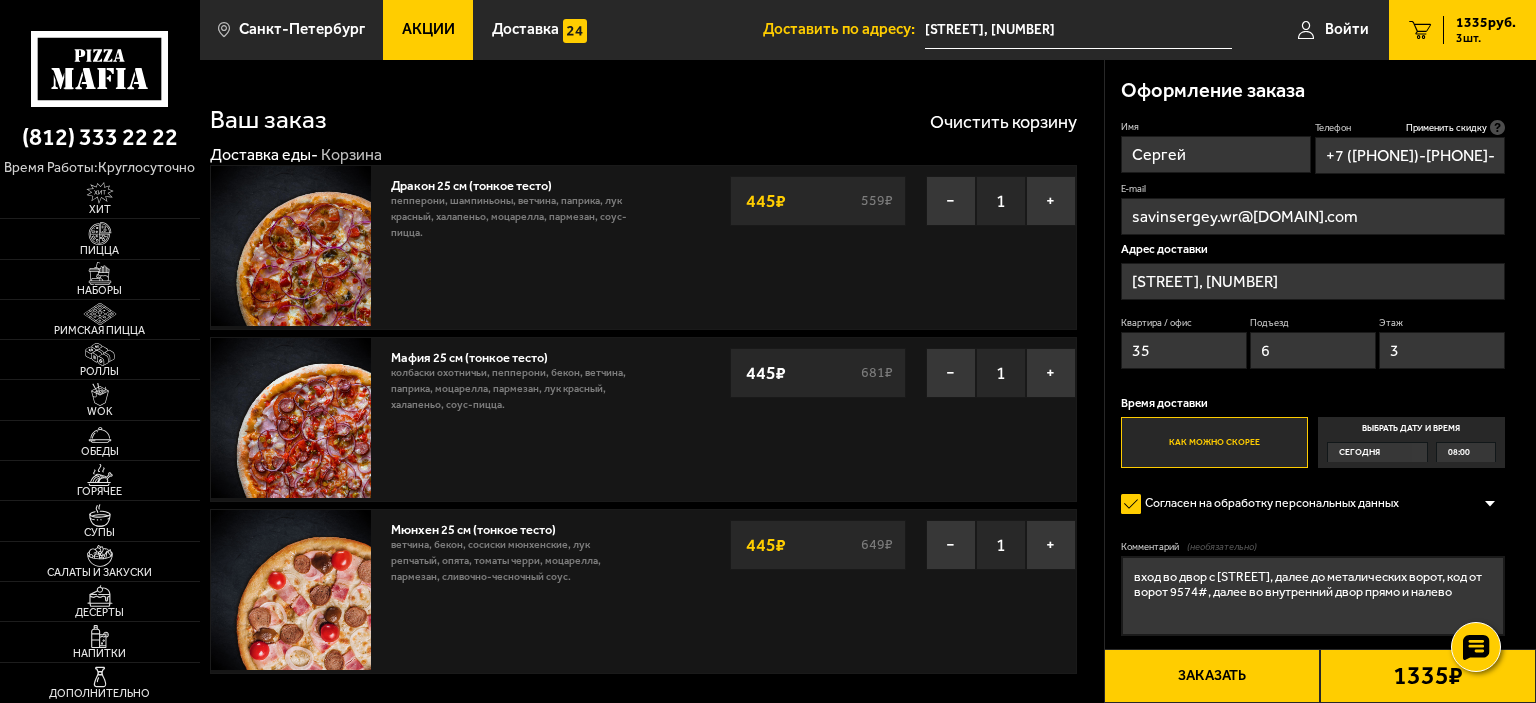 click on "Заказать" at bounding box center (1212, 676) 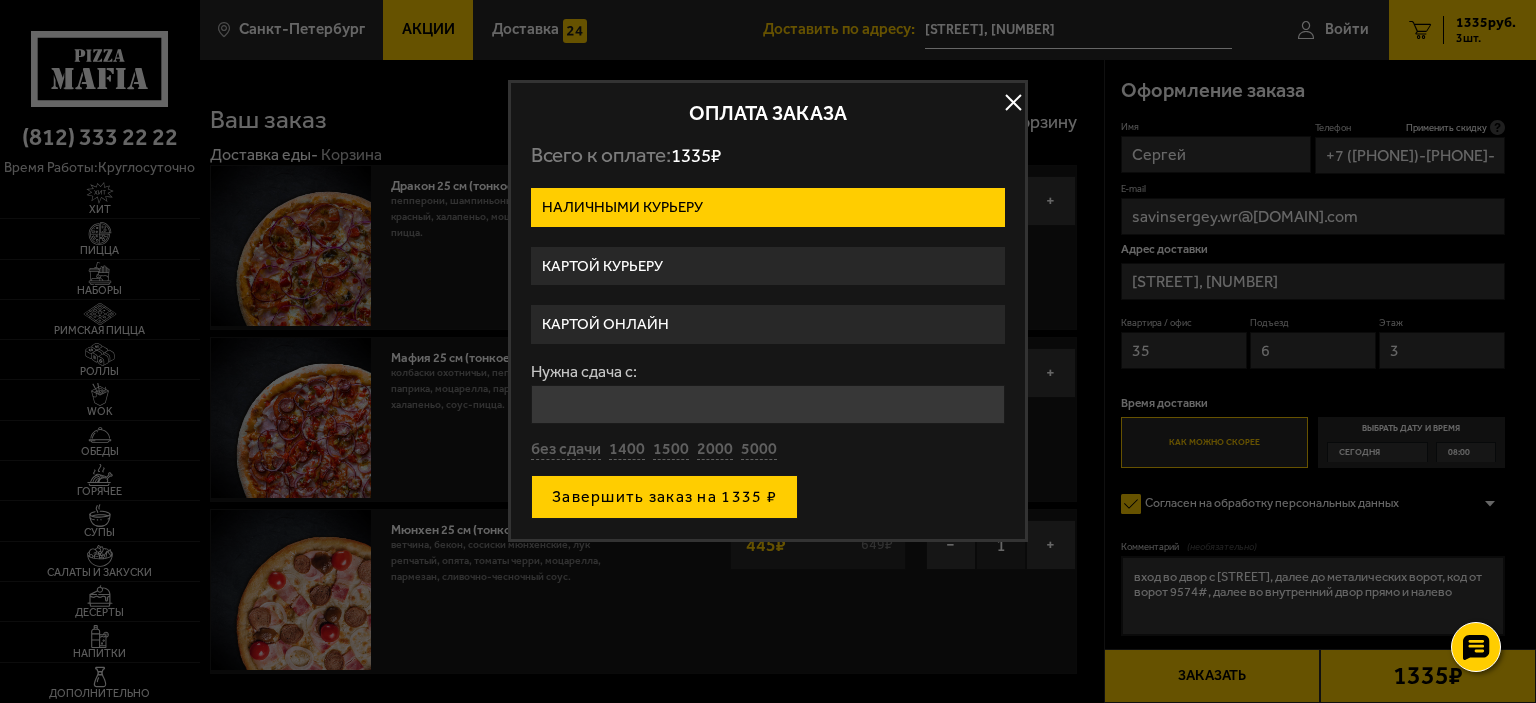 click on "Завершить заказ на 1335 ₽" at bounding box center (664, 497) 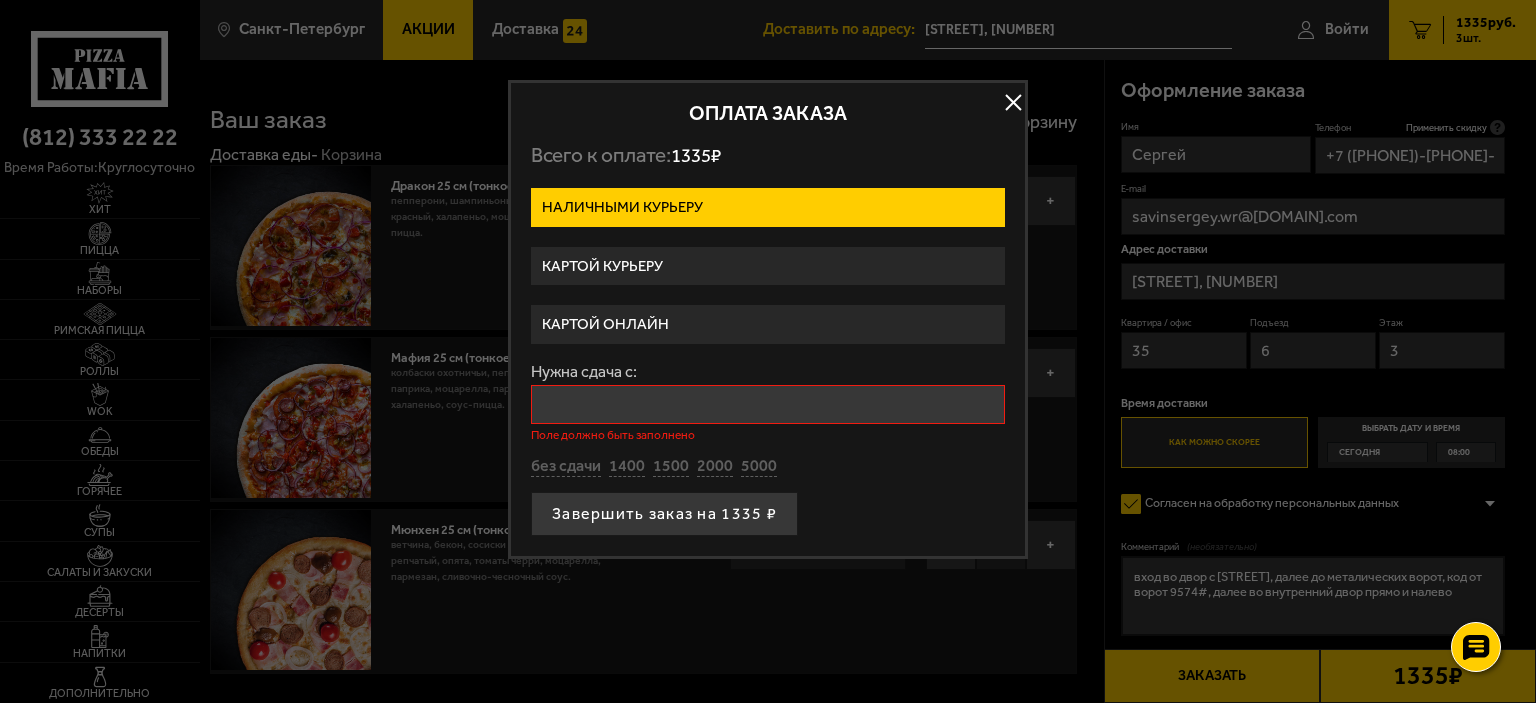 click on "Картой онлайн" at bounding box center (768, 324) 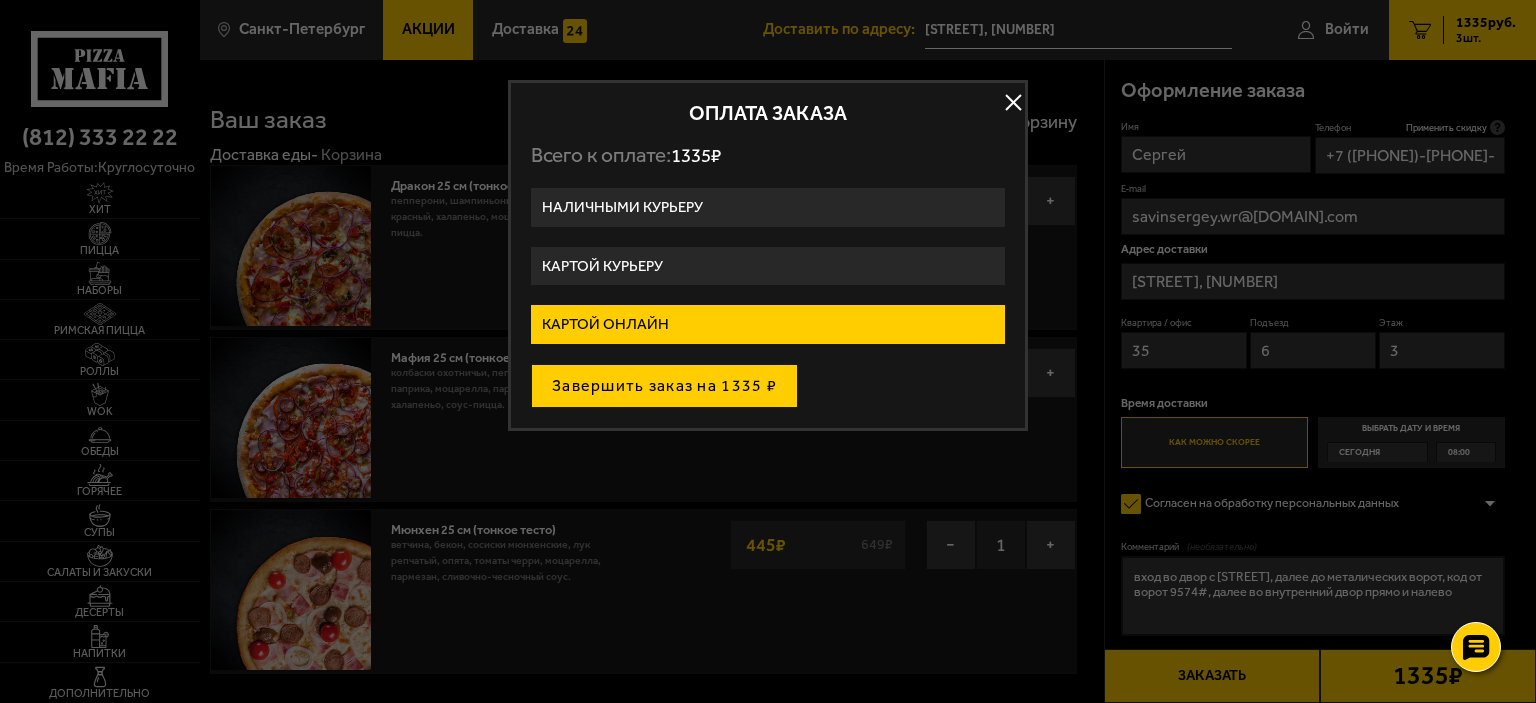 click on "Завершить заказ на 1335 ₽" at bounding box center [664, 386] 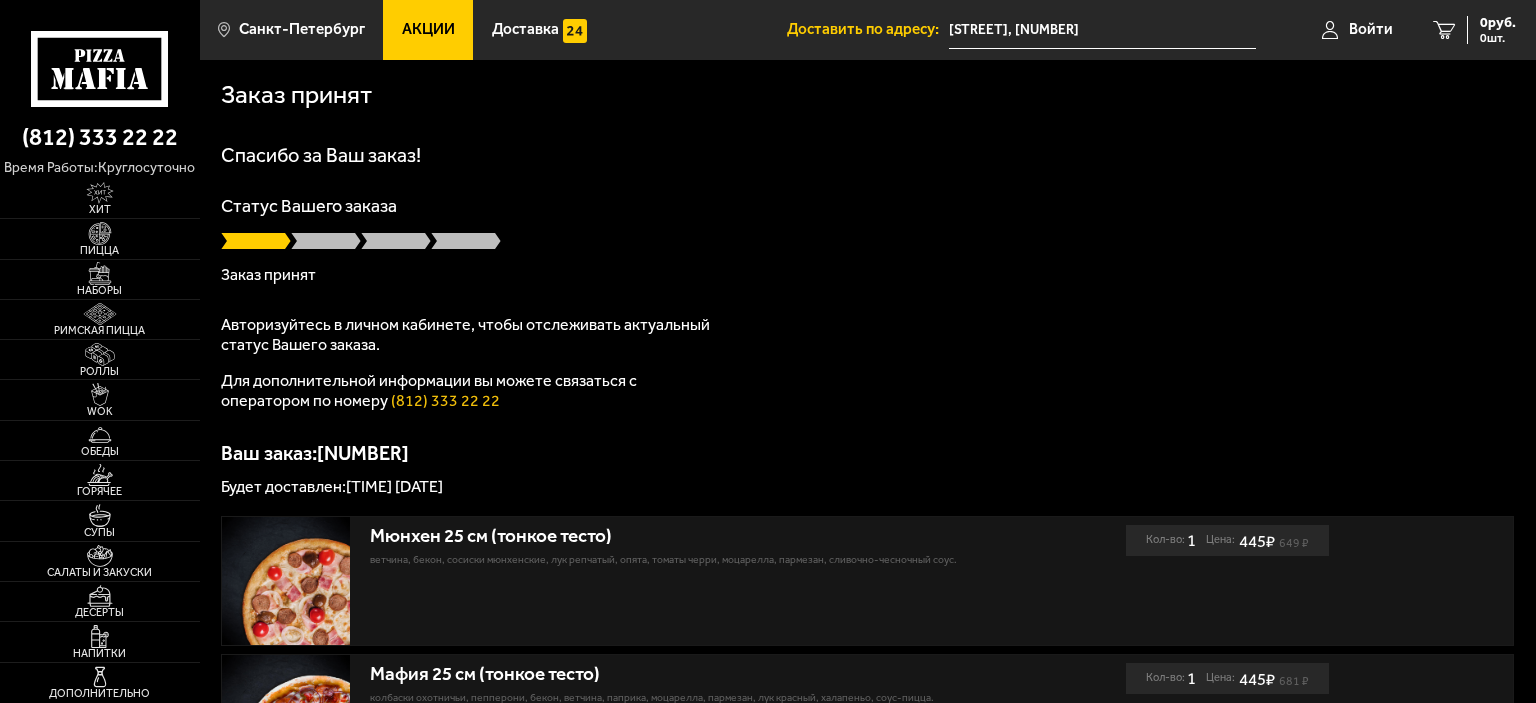scroll, scrollTop: 0, scrollLeft: 0, axis: both 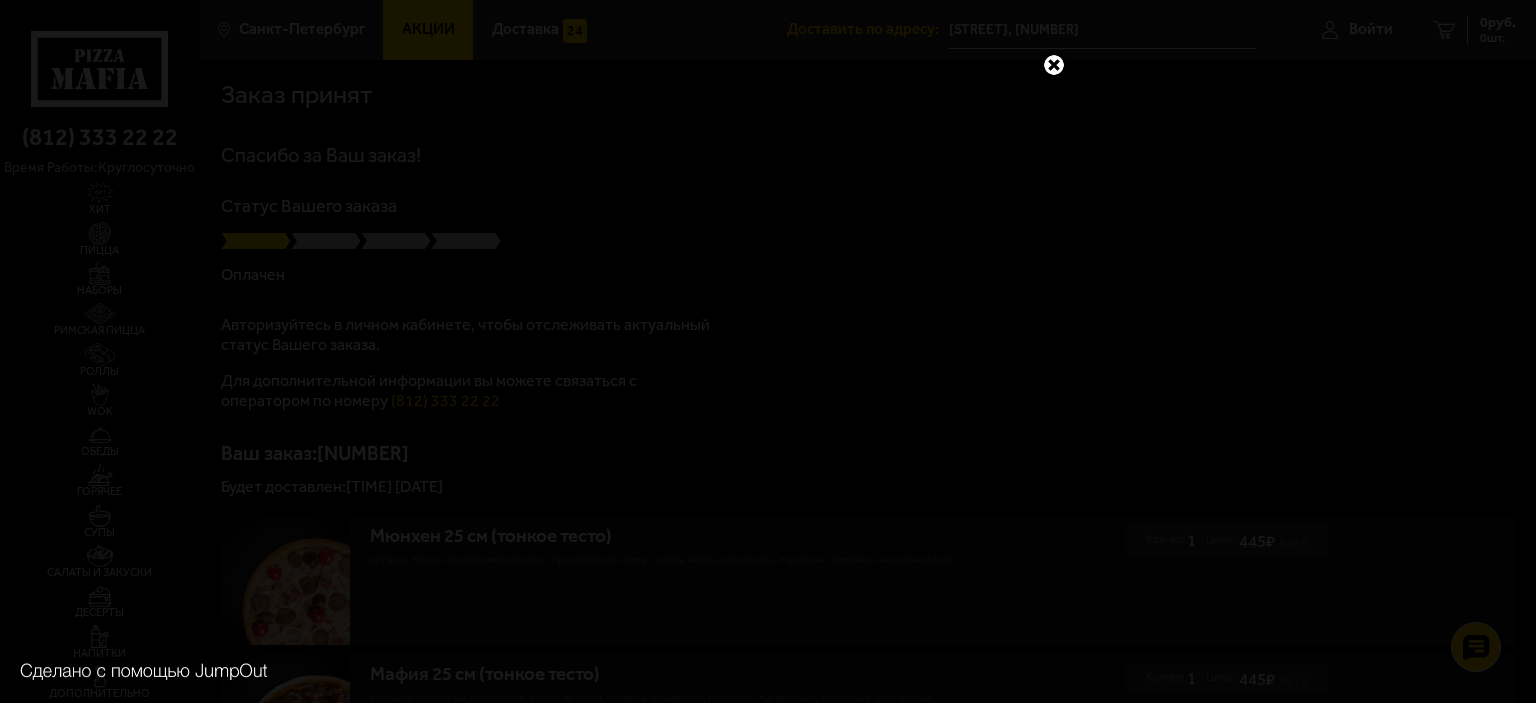 click at bounding box center [1054, 65] 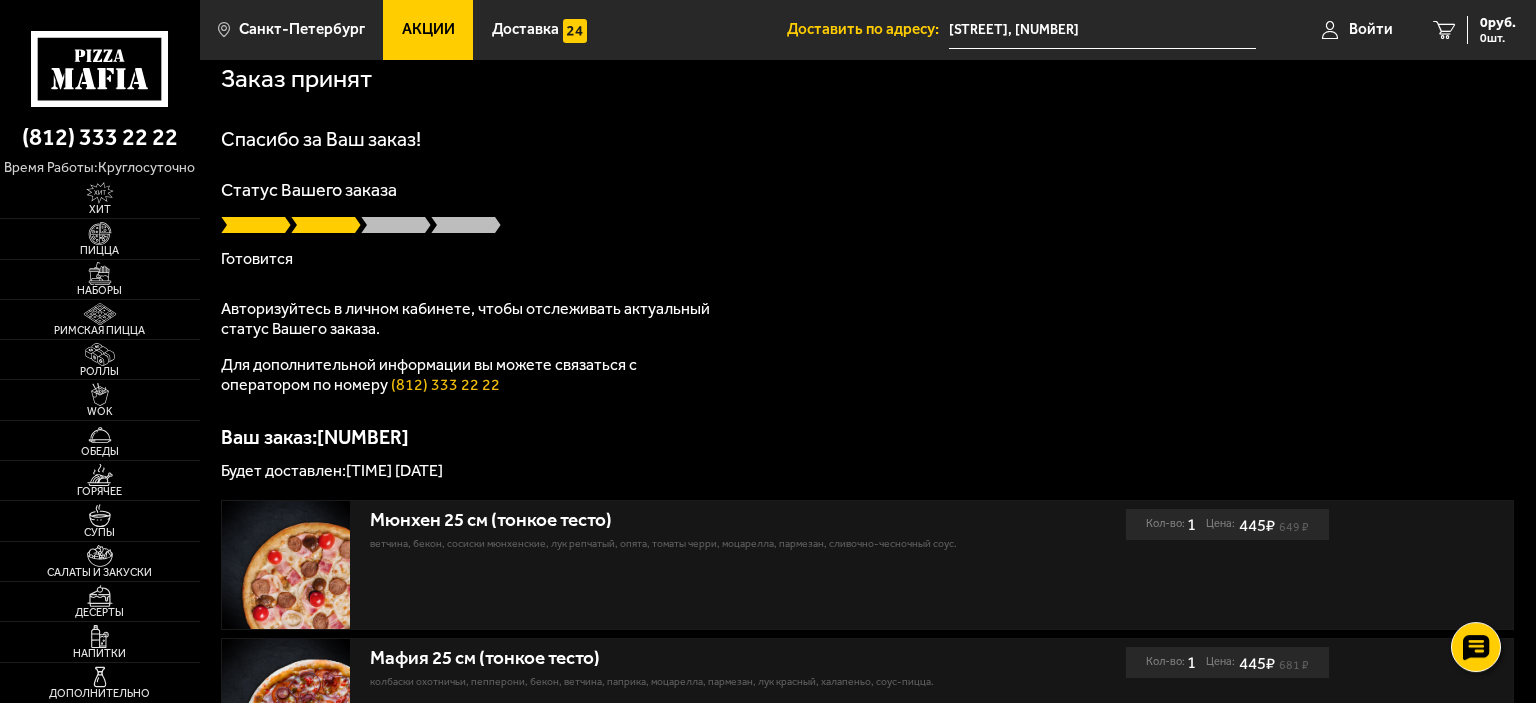 scroll, scrollTop: 0, scrollLeft: 0, axis: both 